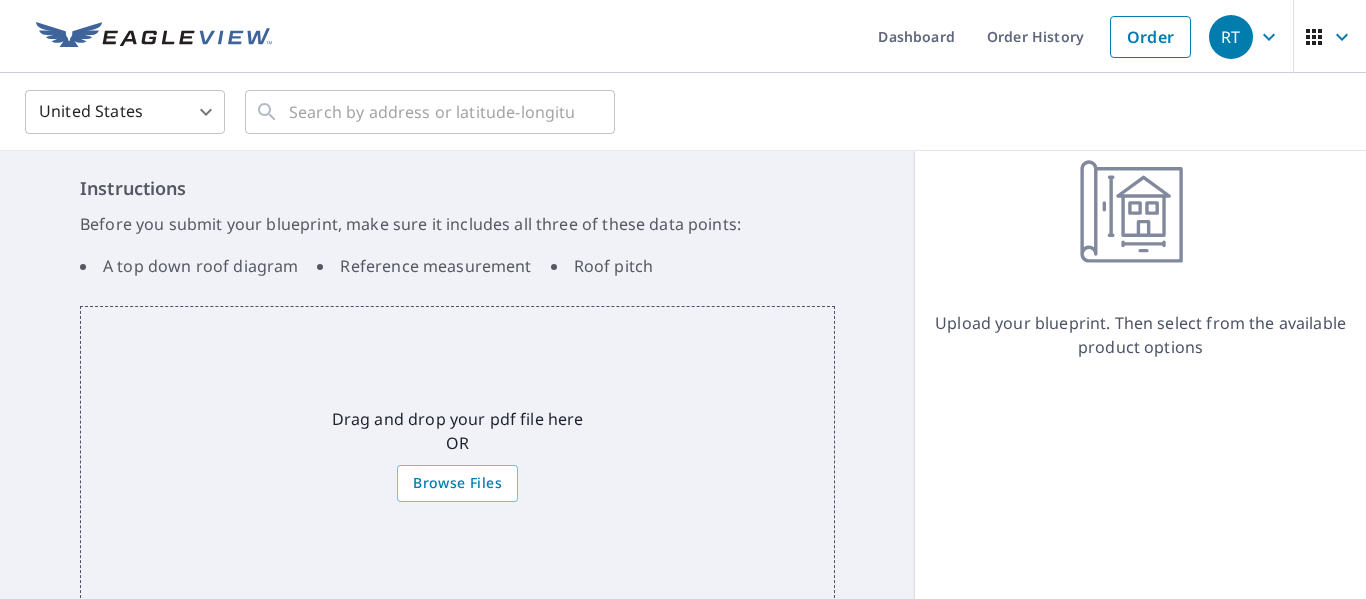 scroll, scrollTop: 0, scrollLeft: 0, axis: both 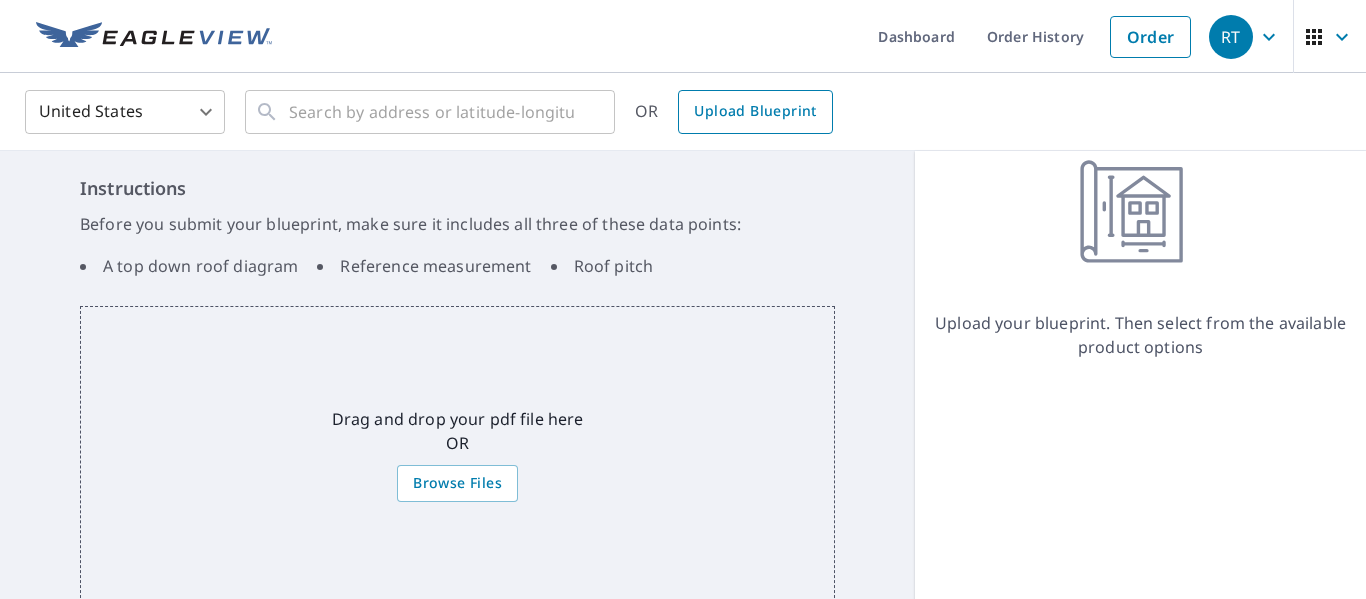 click on "Upload Blueprint" at bounding box center [755, 111] 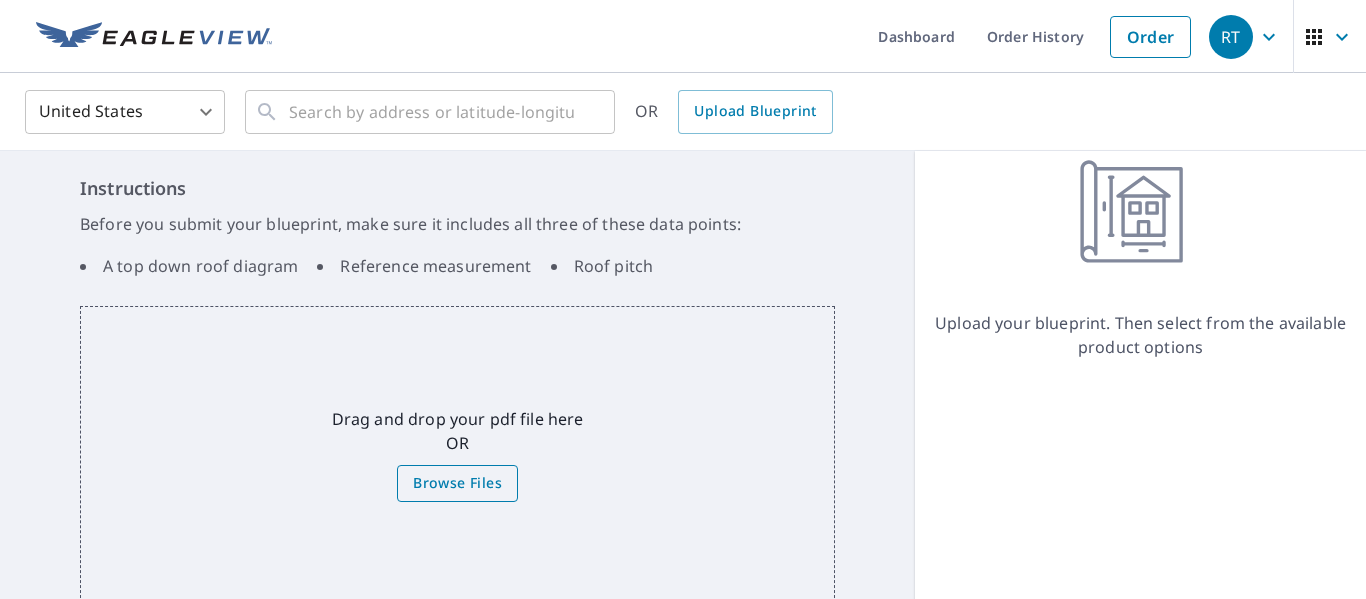 click on "Browse Files" at bounding box center [457, 483] 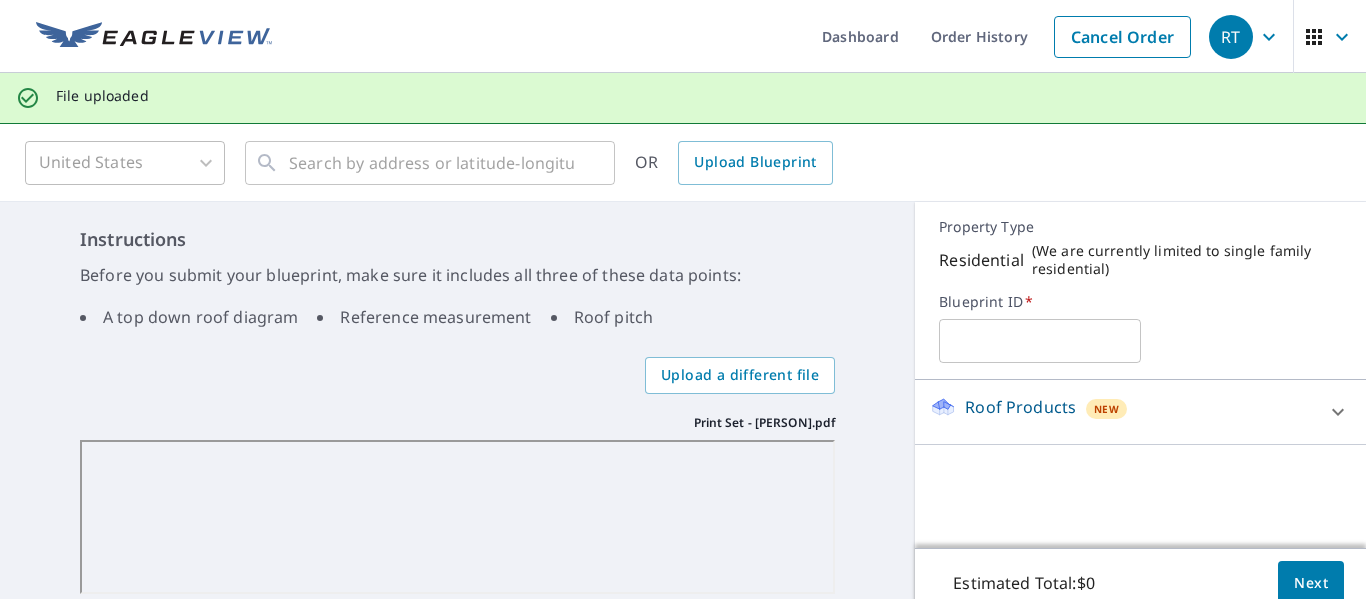 scroll, scrollTop: 70, scrollLeft: 0, axis: vertical 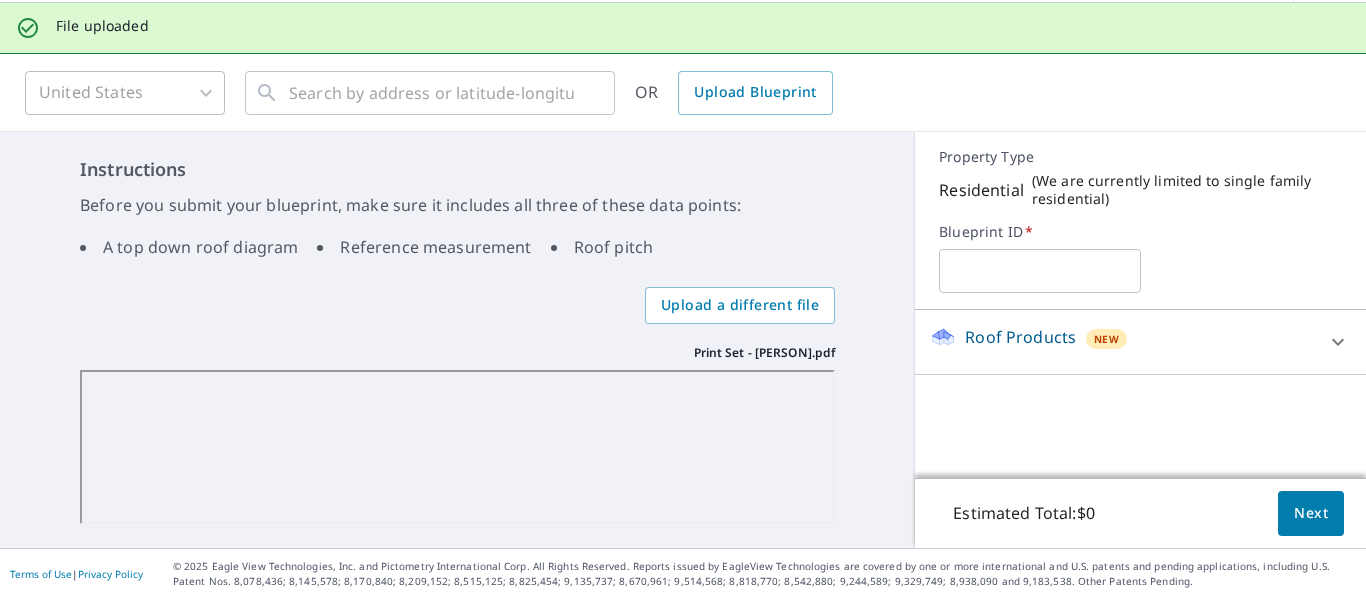click at bounding box center [1039, 271] 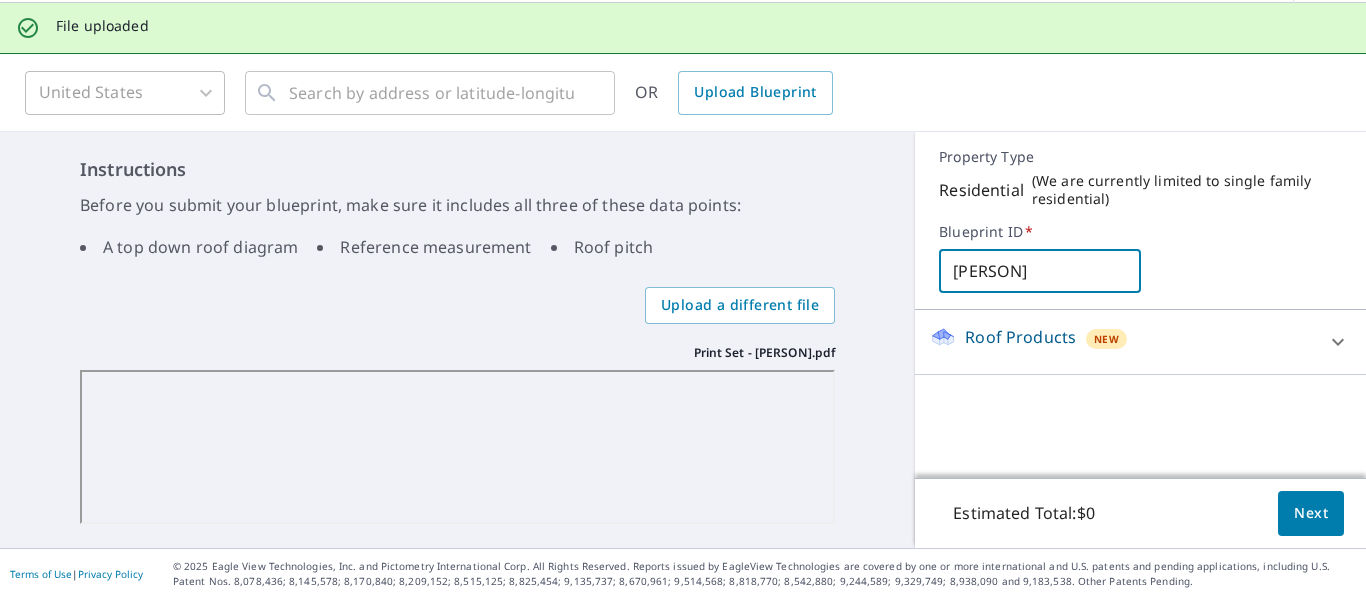type on "[NAME]" 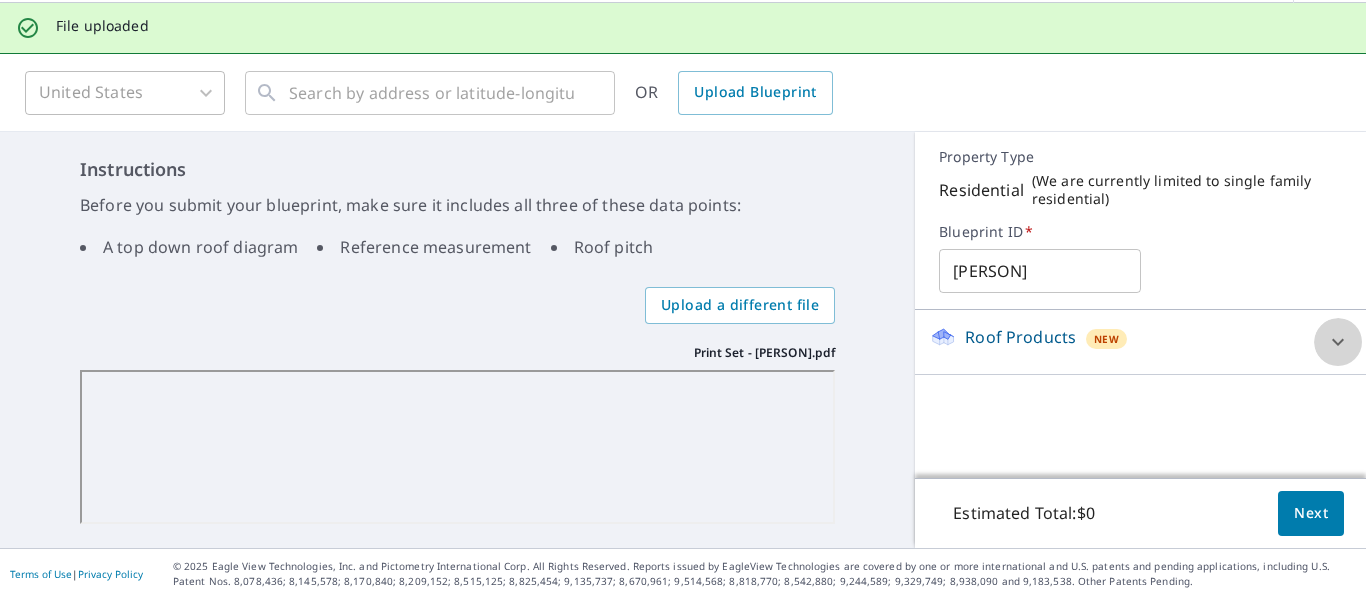 click 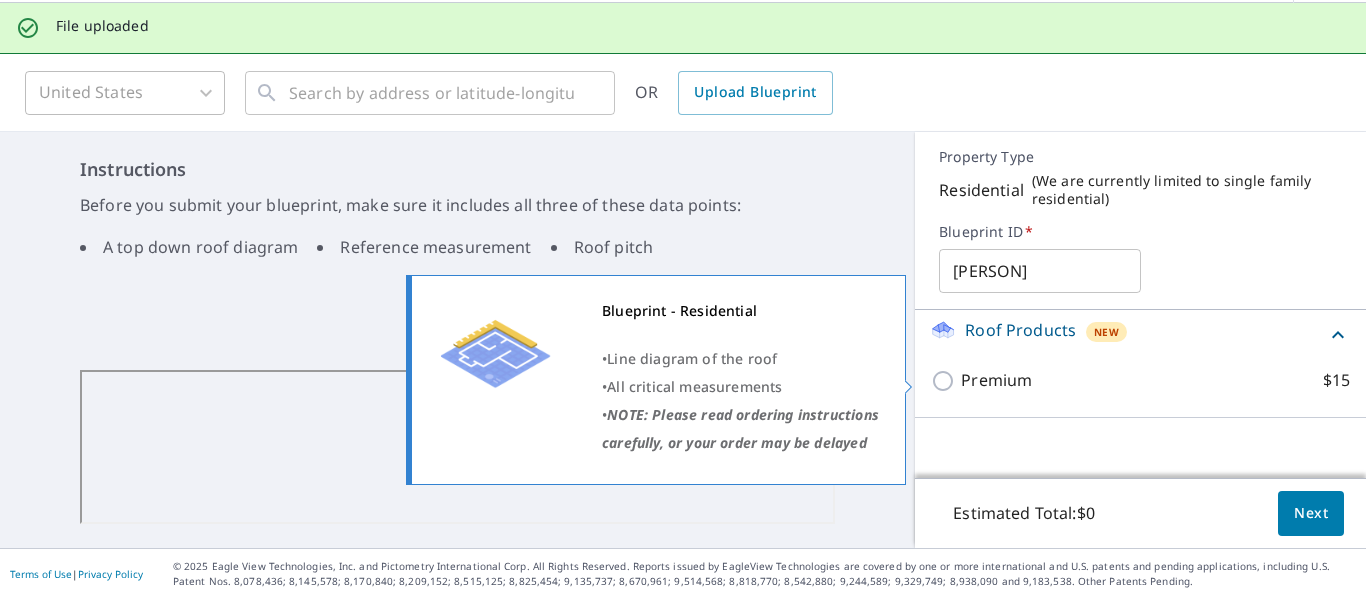 click on "Premium $15" at bounding box center [946, 381] 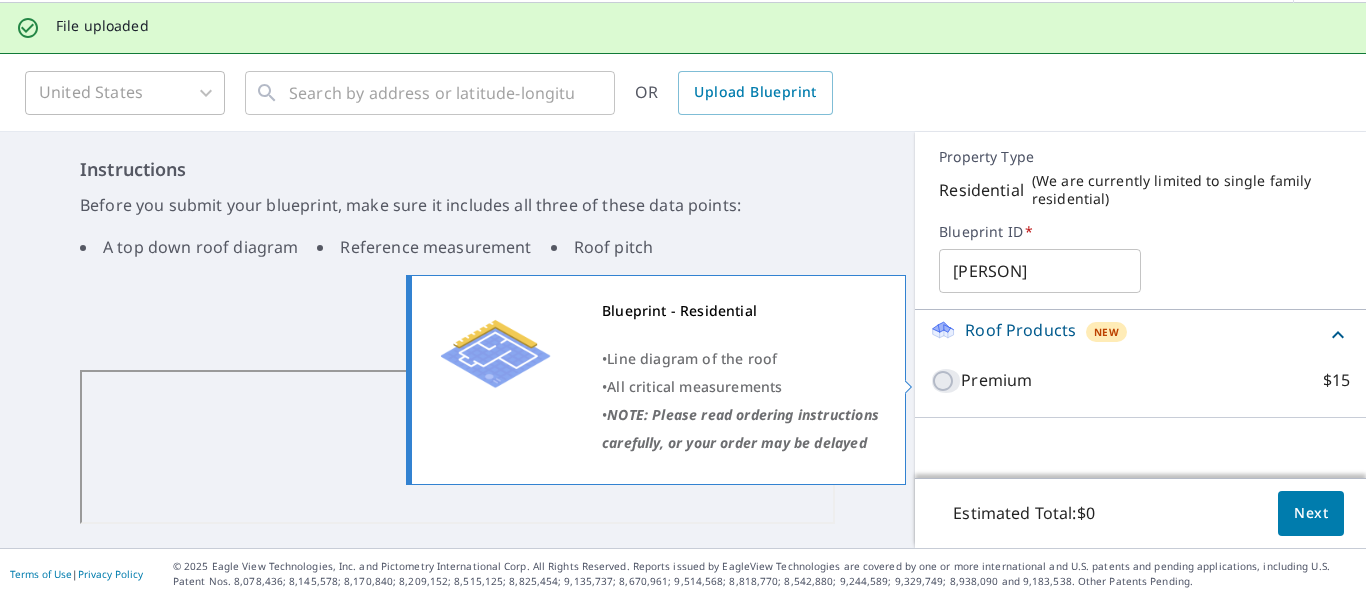 click on "Premium $15" at bounding box center [946, 381] 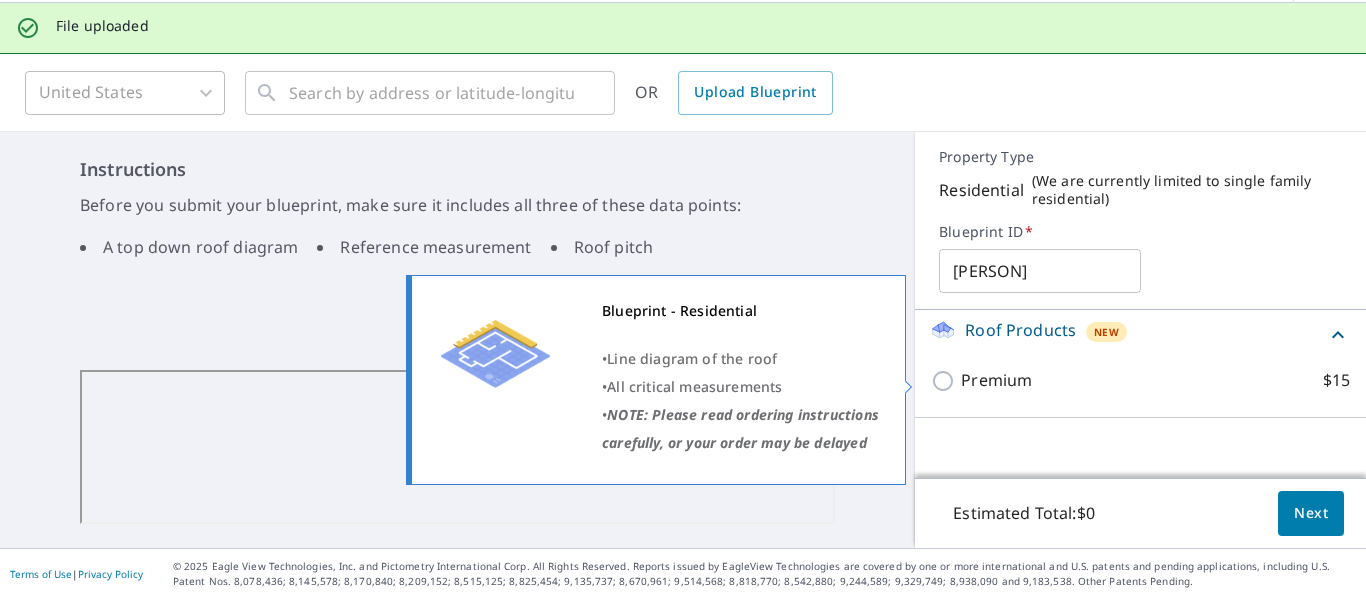 click on "Premium $15" at bounding box center [946, 381] 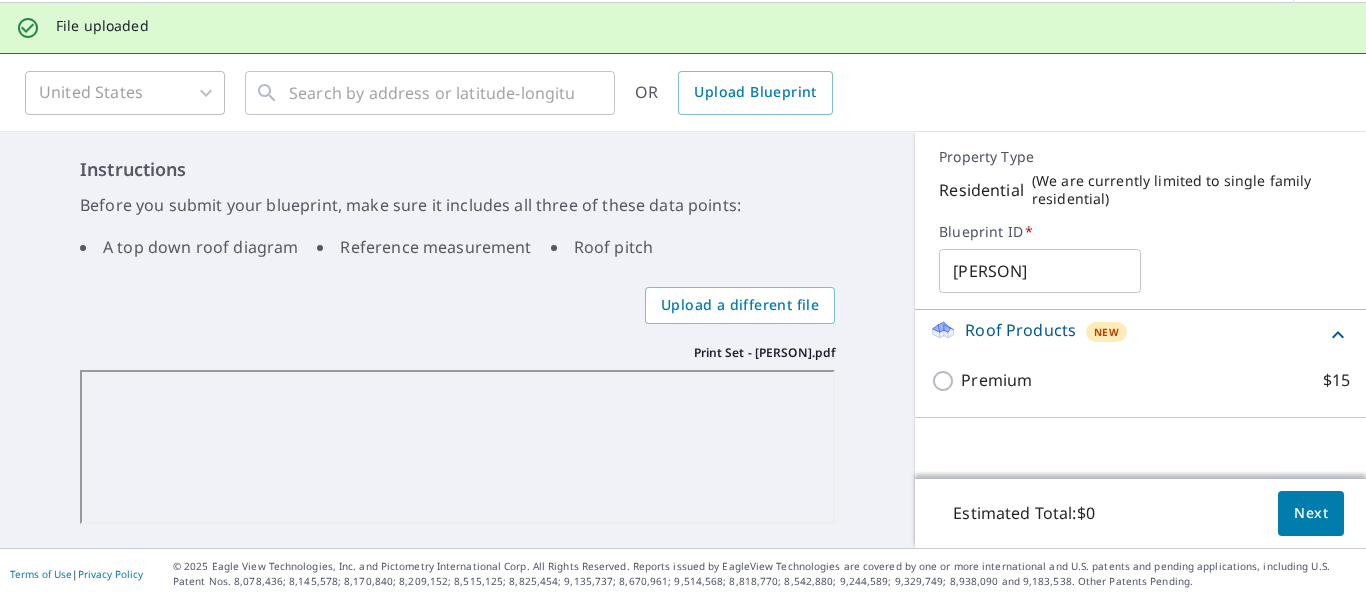 click 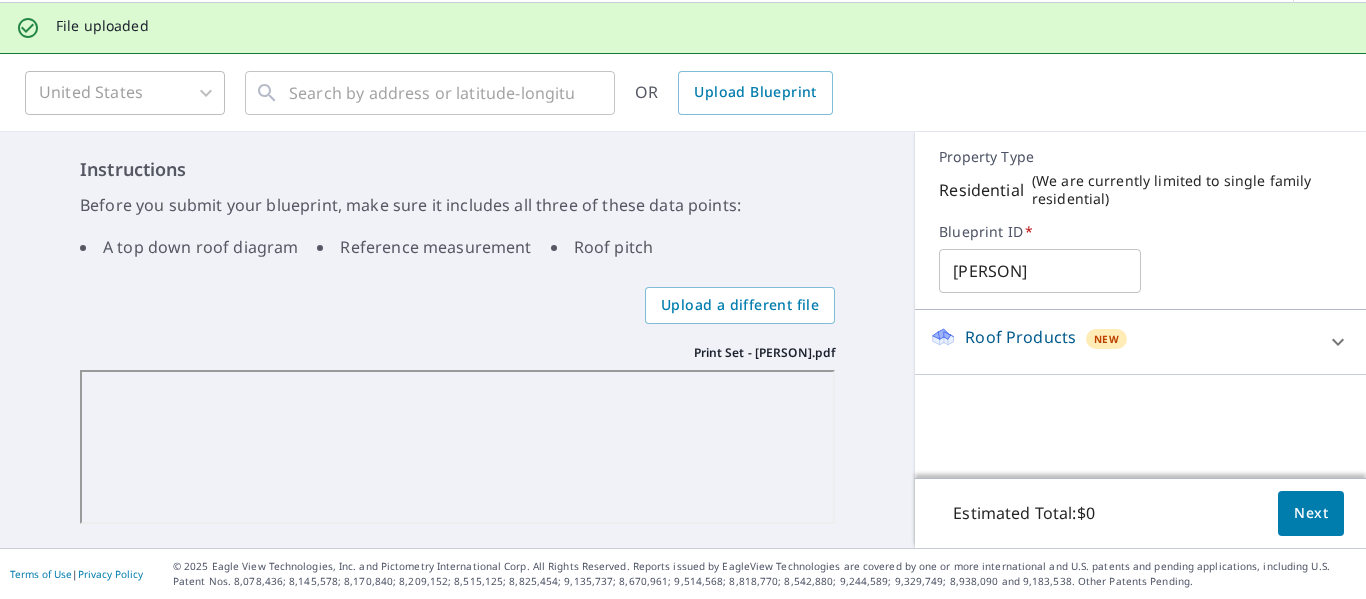 click on "Roof Products New Premium $15" at bounding box center (1140, 394) 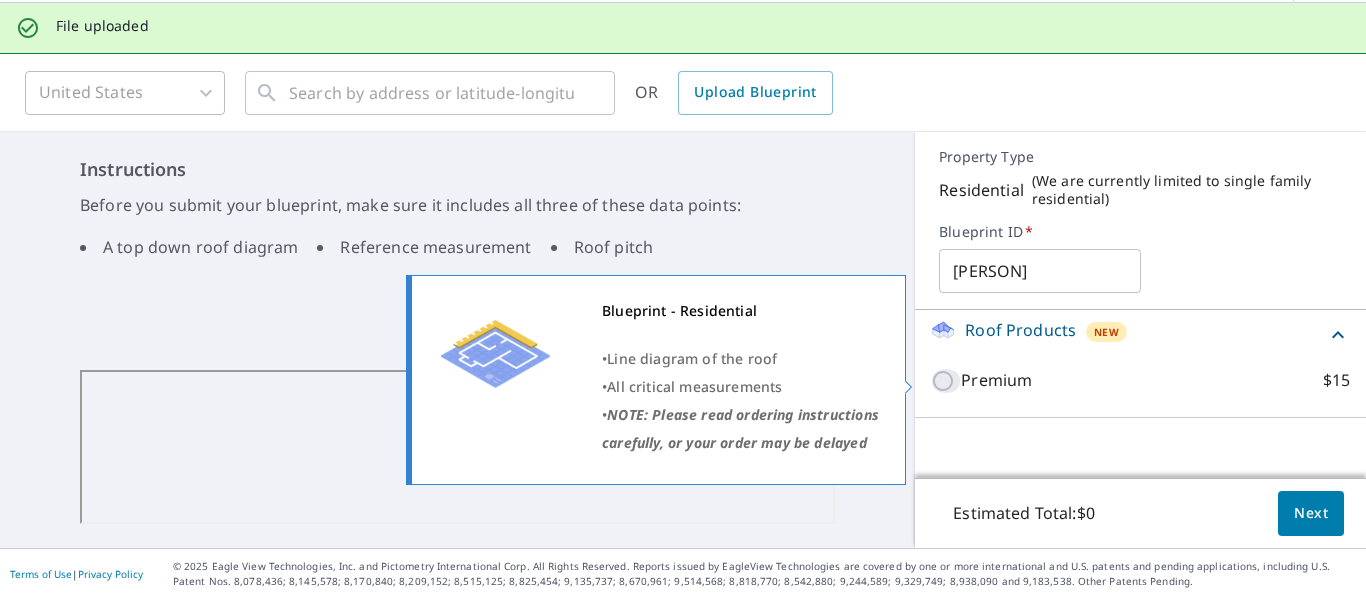click on "Premium $15" at bounding box center [946, 381] 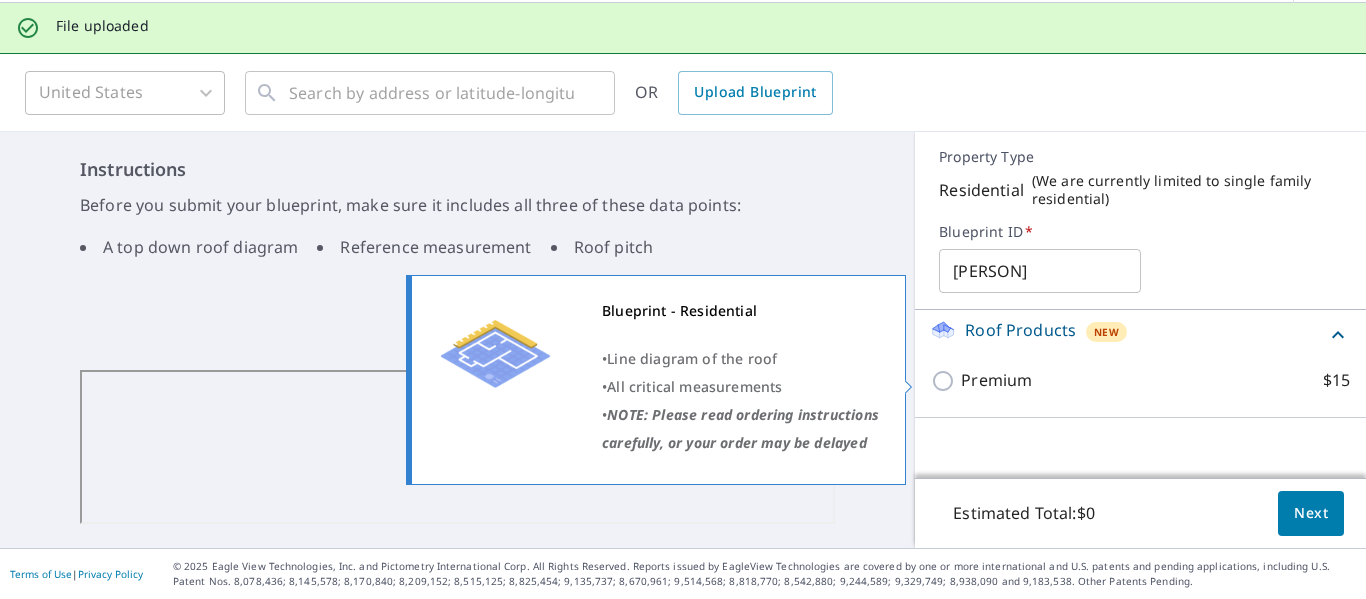 click on "Premium $15" at bounding box center (946, 381) 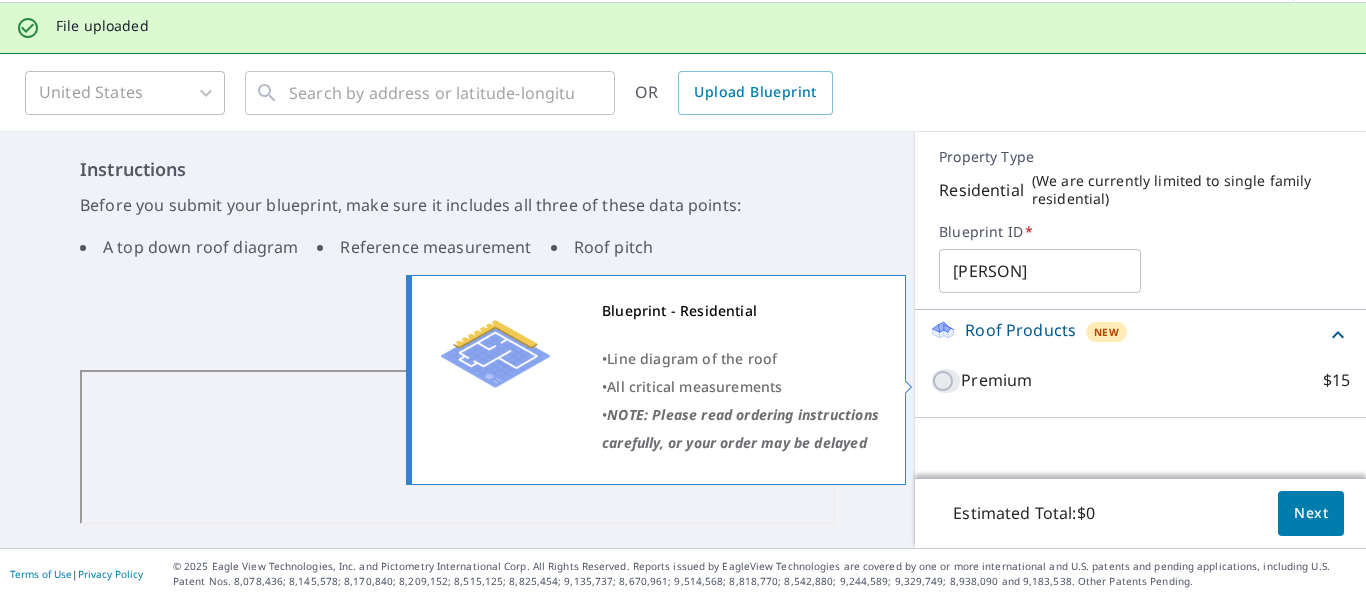 click on "Premium $15" at bounding box center (946, 381) 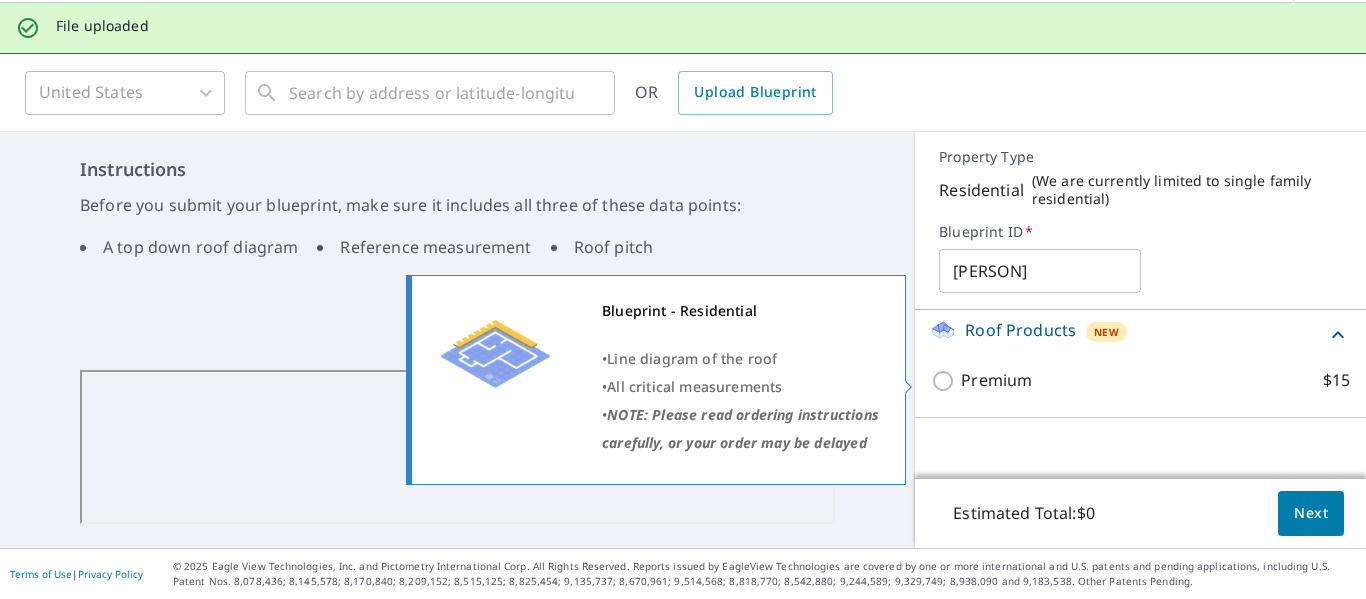 click on "Premium $15" at bounding box center [946, 381] 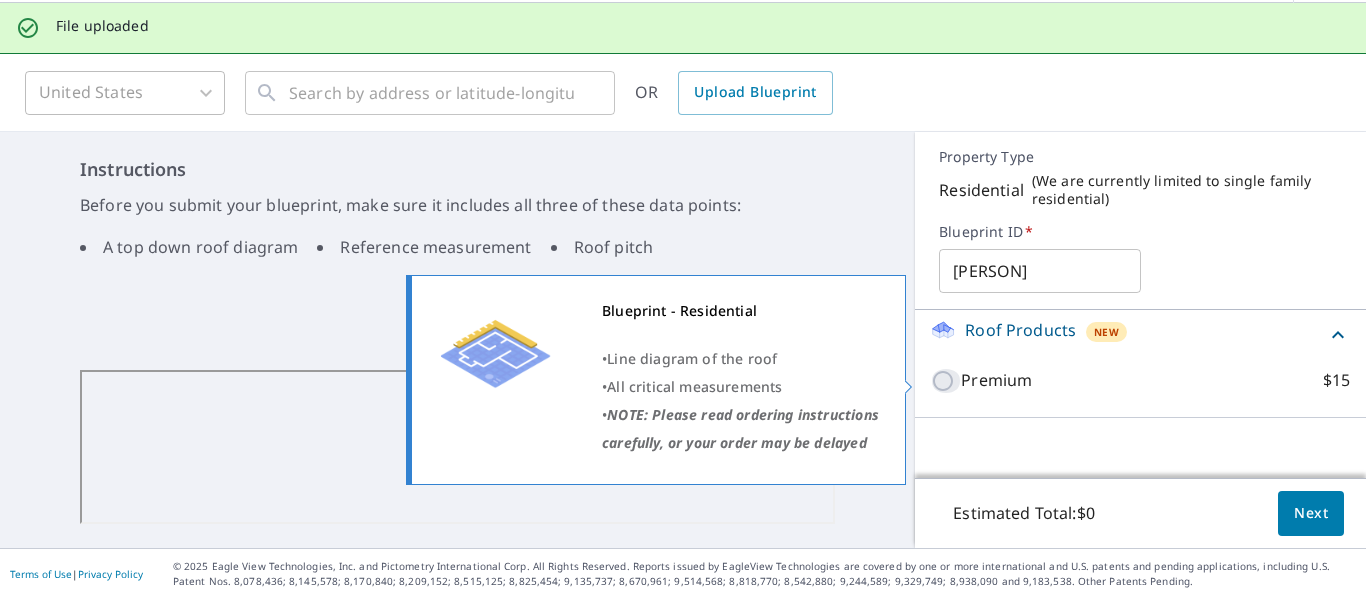 click on "Premium $15" at bounding box center [946, 381] 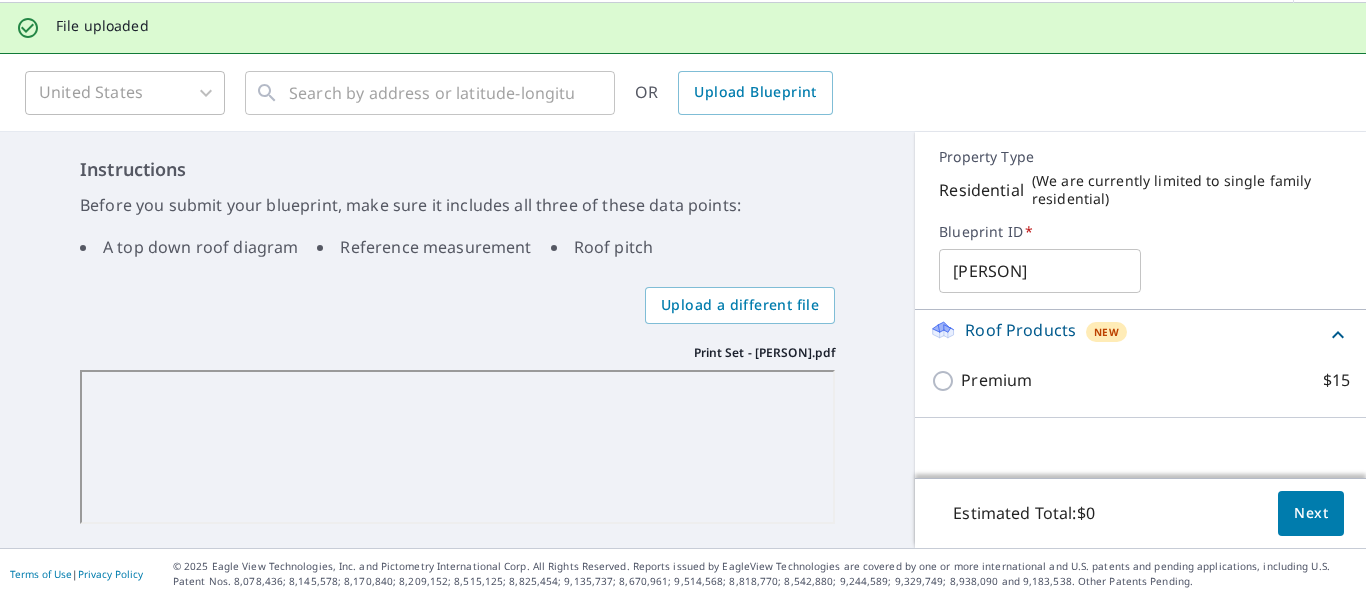 click on "A top down roof diagram Reference measurement Roof pitch" at bounding box center (457, 247) 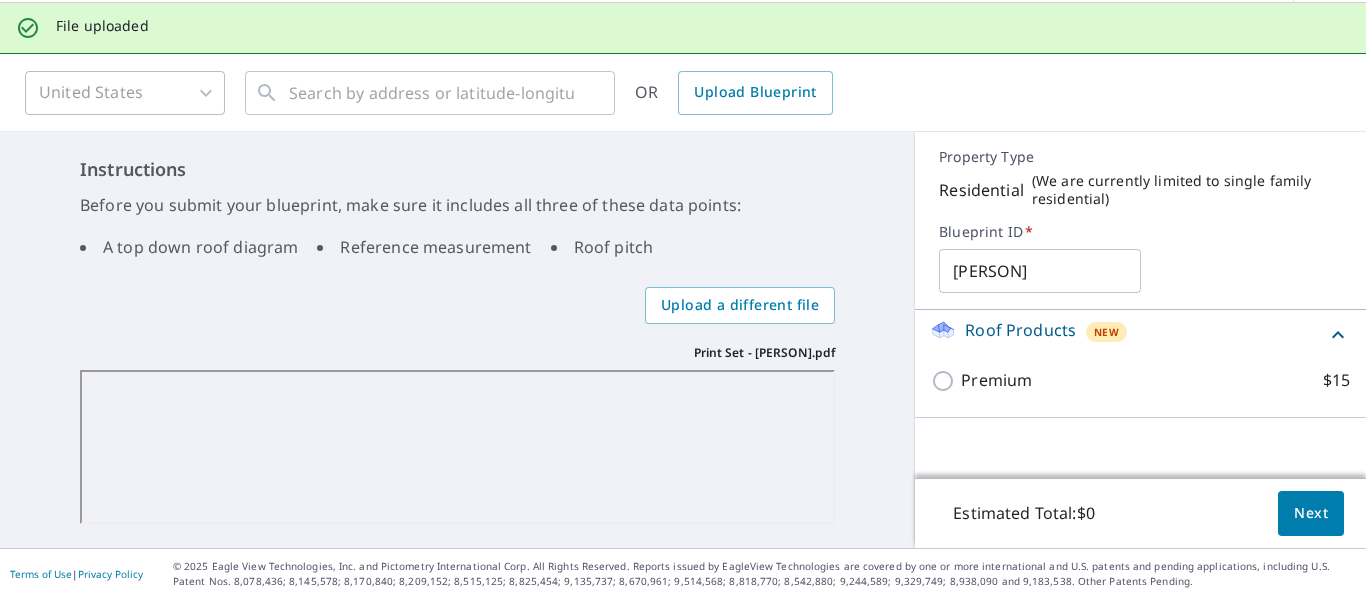 click on "Roof Products New Premium $15" at bounding box center [1140, 394] 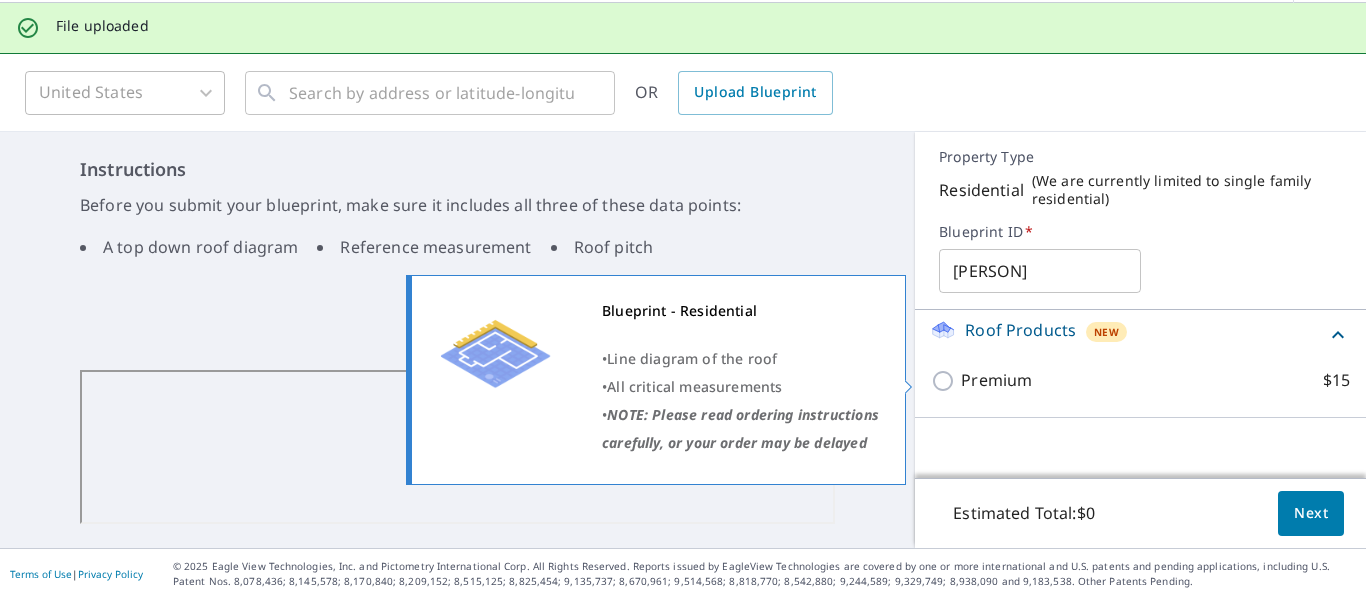 click on "Premium $15" at bounding box center (946, 381) 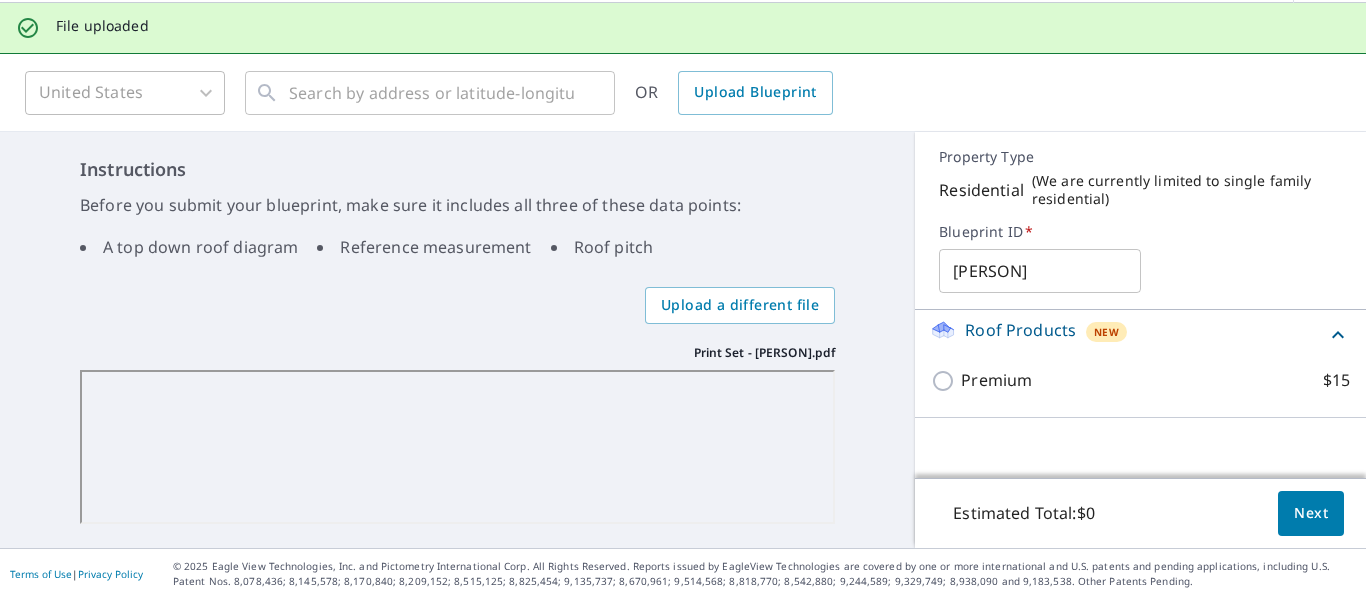click on "Instructions Before you submit your blueprint, make sure it includes all three of these data points: A top down roof diagram Reference measurement Roof pitch" at bounding box center [457, 211] 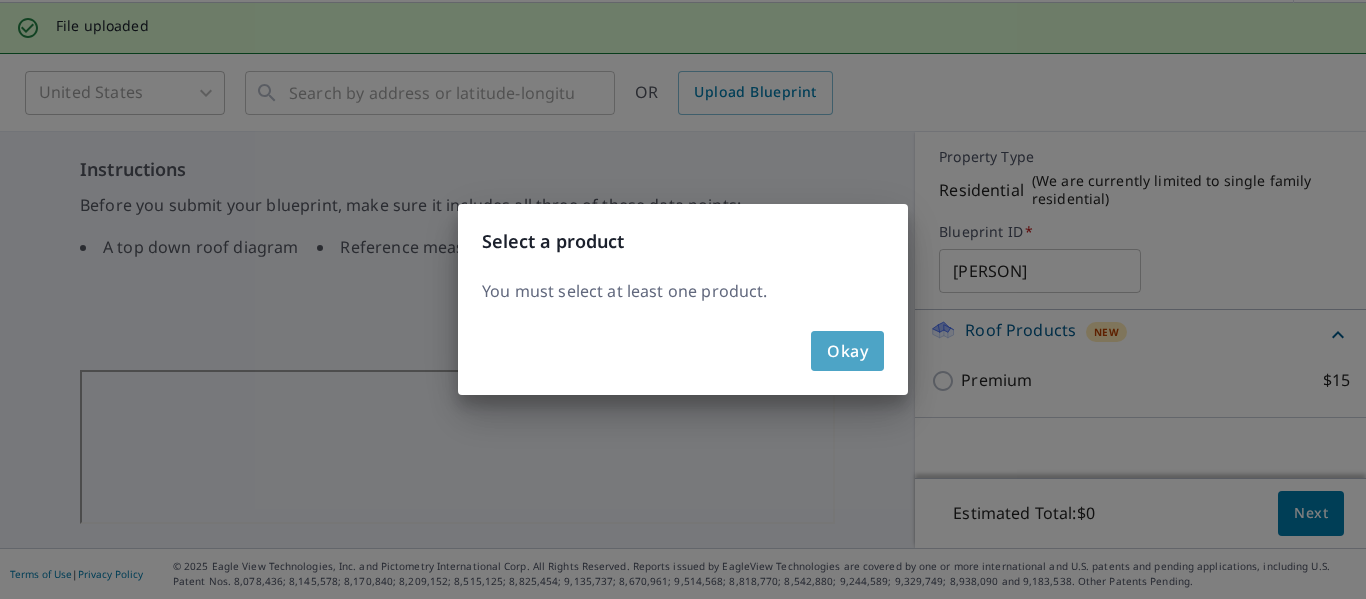 click on "Okay" at bounding box center [847, 351] 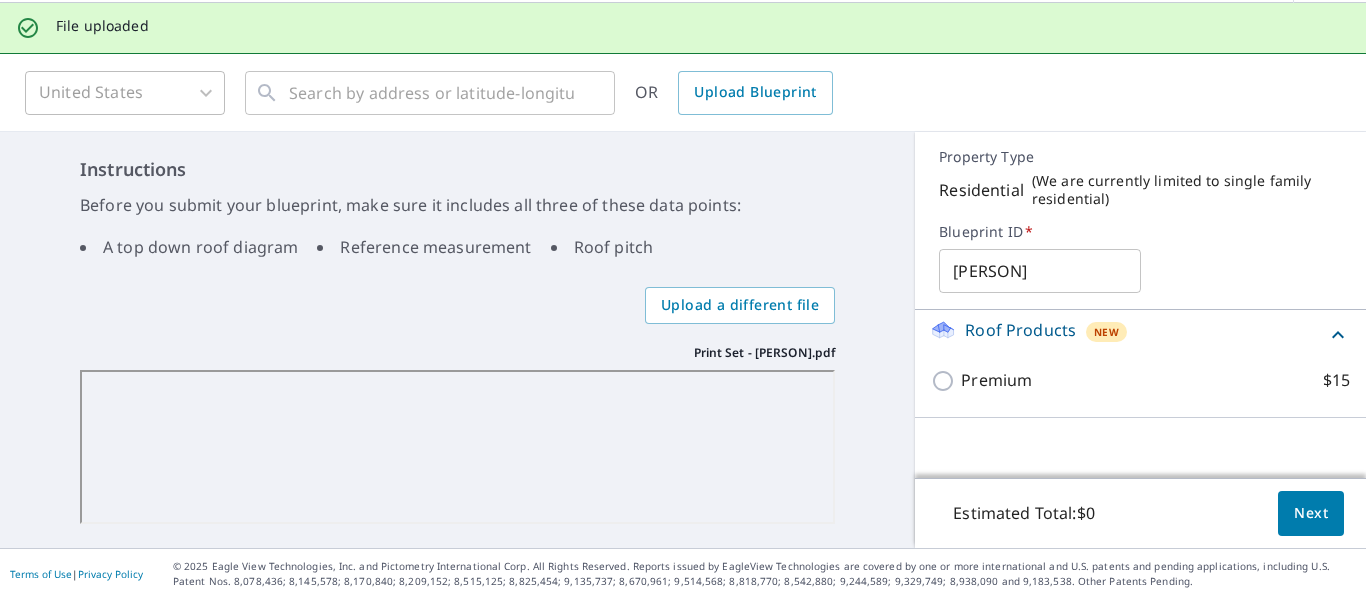 click 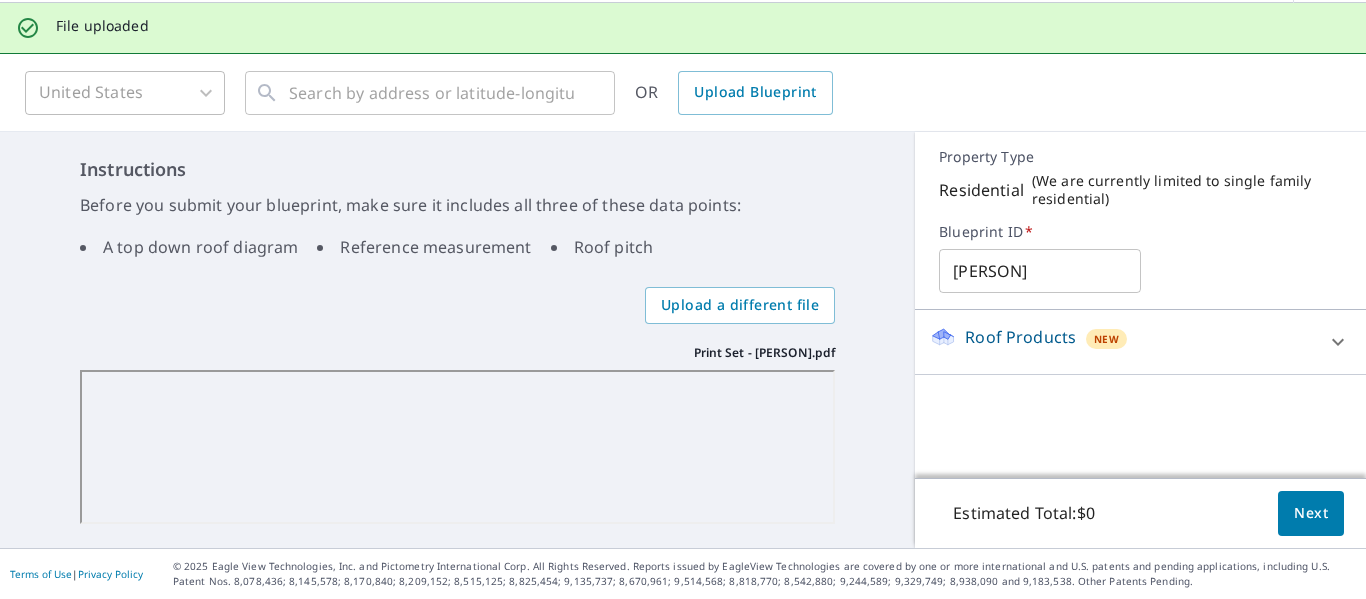 click on "Roof Products New Premium $15" at bounding box center (1140, 394) 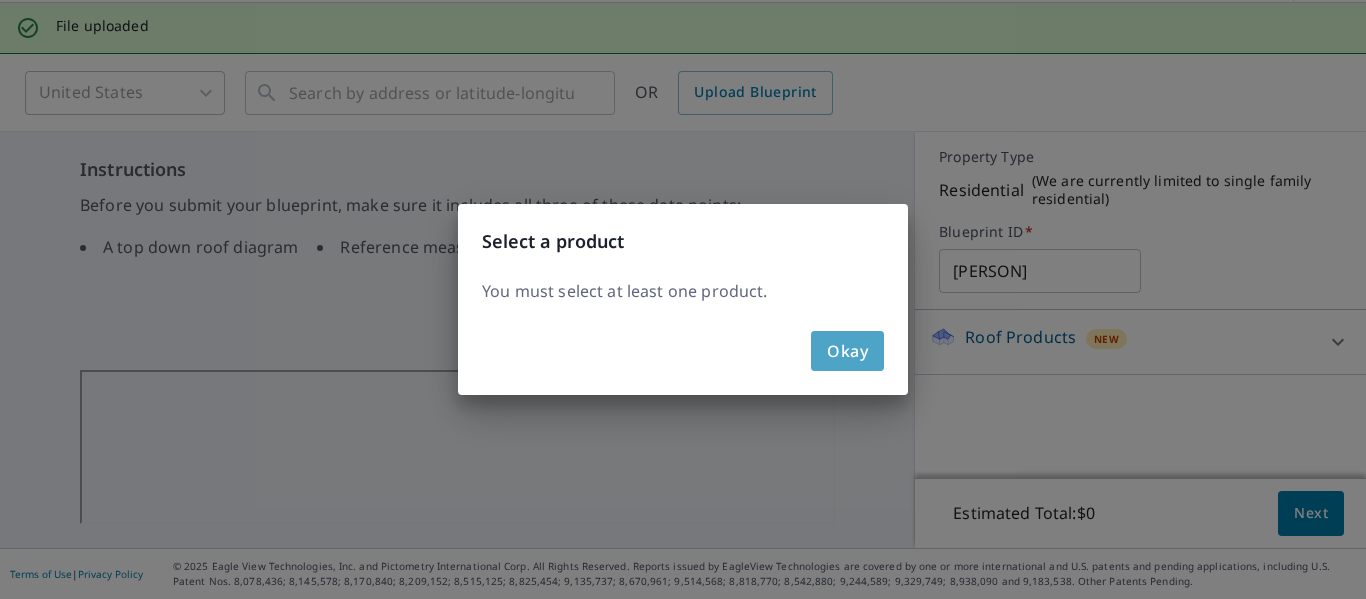 drag, startPoint x: 822, startPoint y: 344, endPoint x: 976, endPoint y: 331, distance: 154.54773 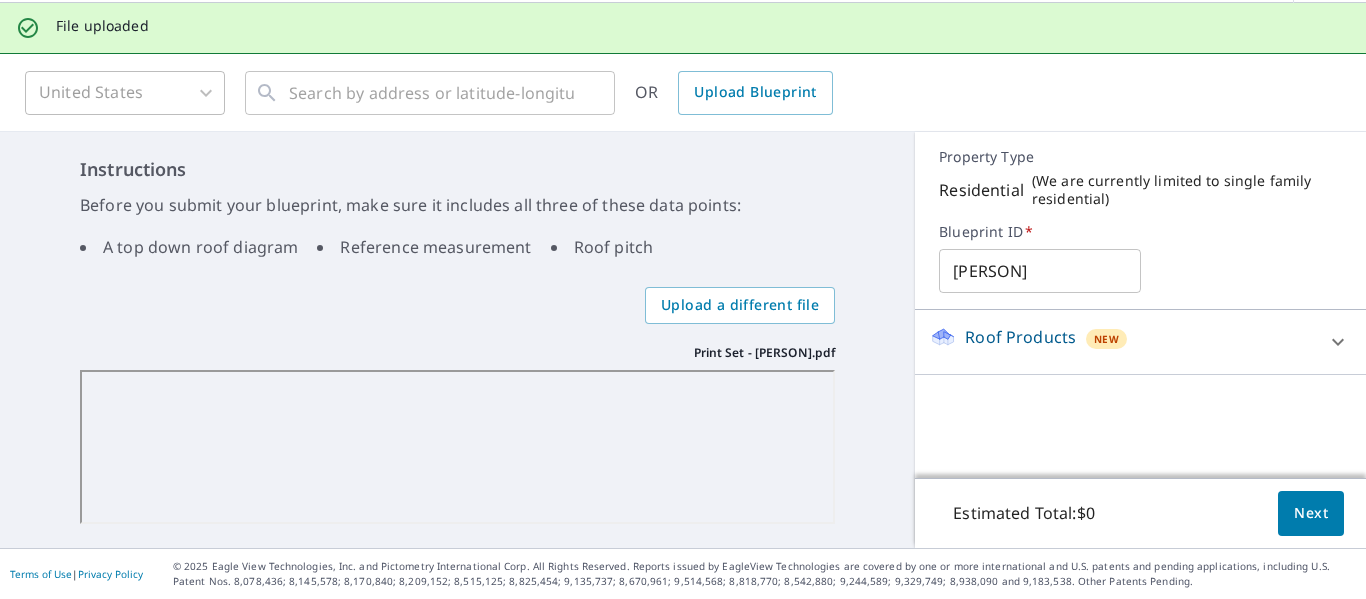 click 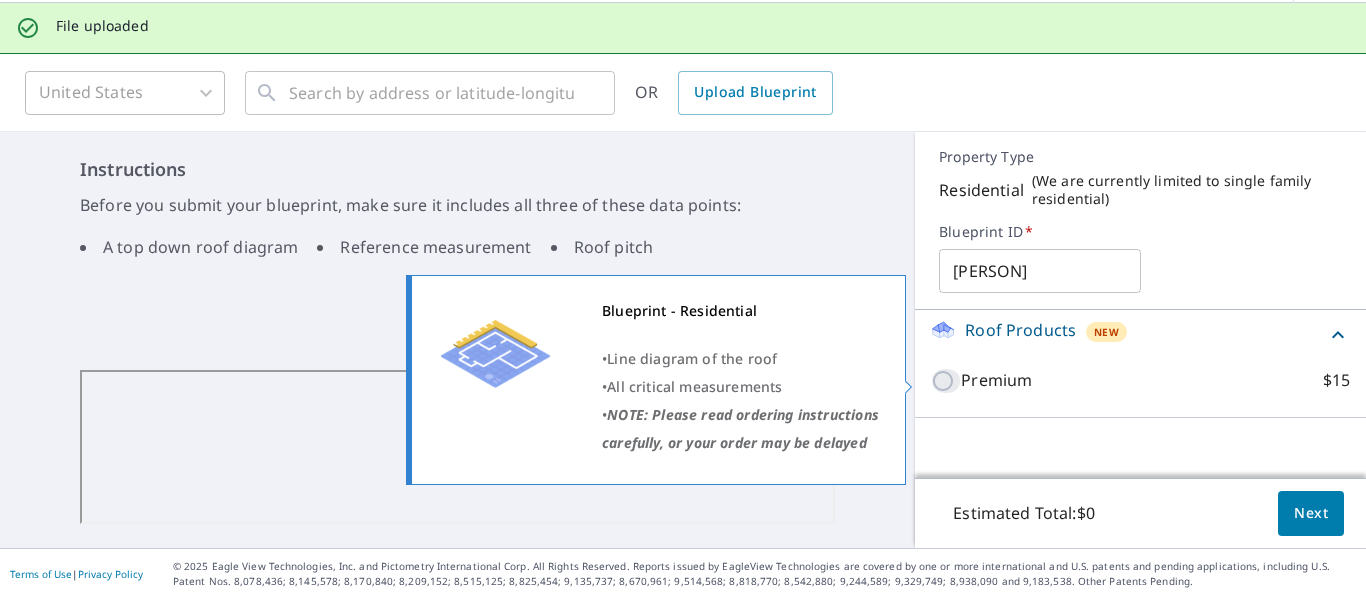 click on "Premium $15" at bounding box center [946, 381] 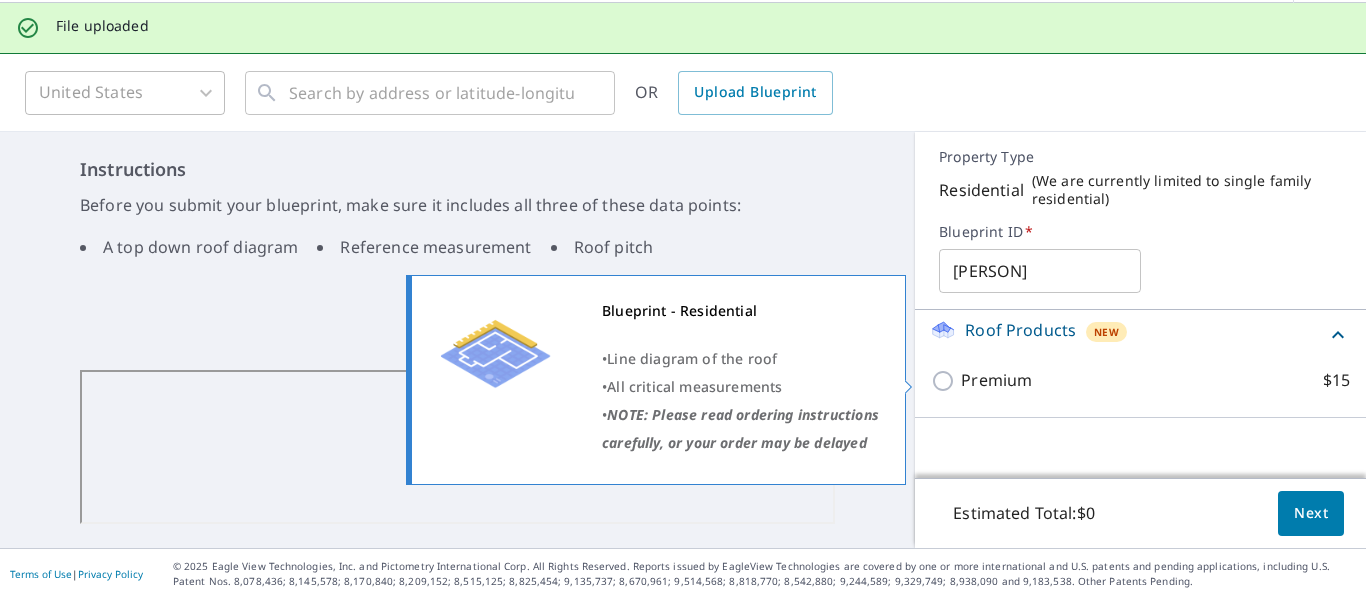 click on "Premium $15" at bounding box center [946, 381] 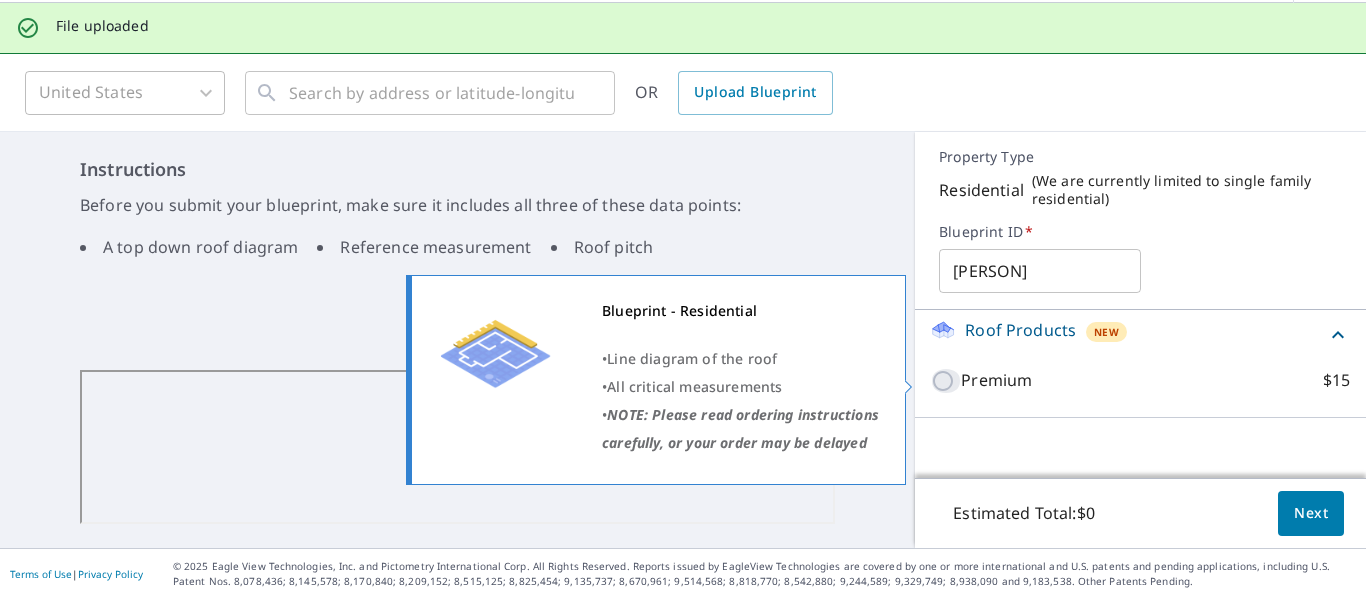 click on "Premium $15" at bounding box center [946, 381] 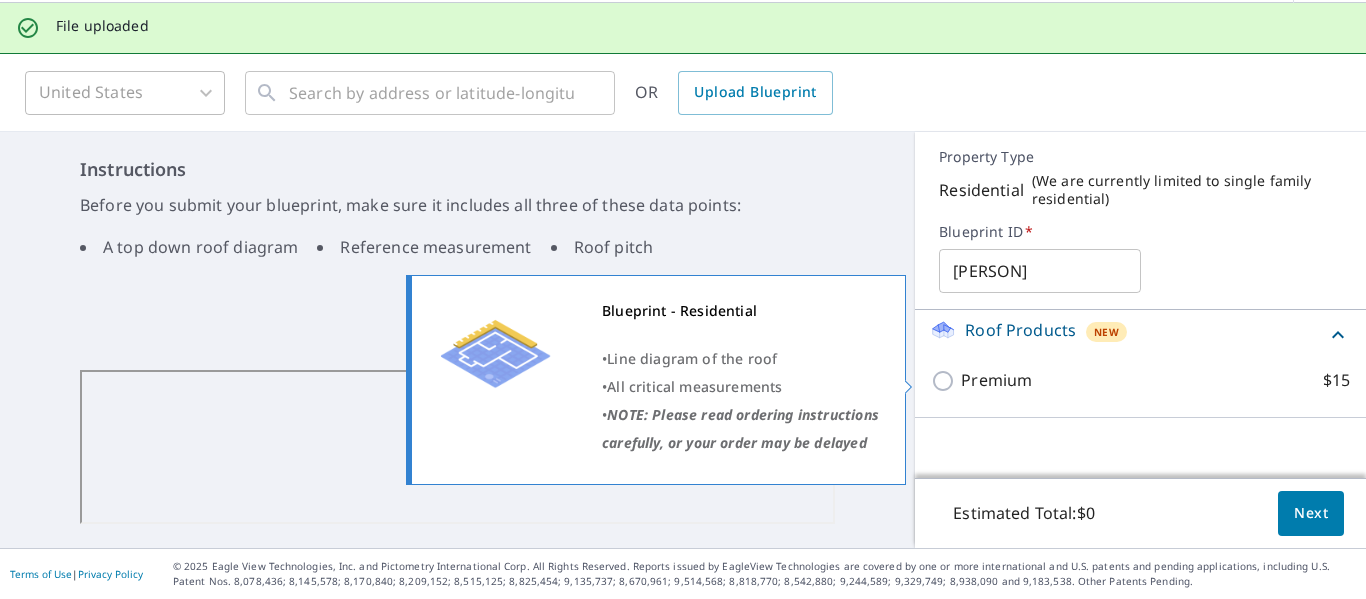 click on "Premium $15" at bounding box center [946, 381] 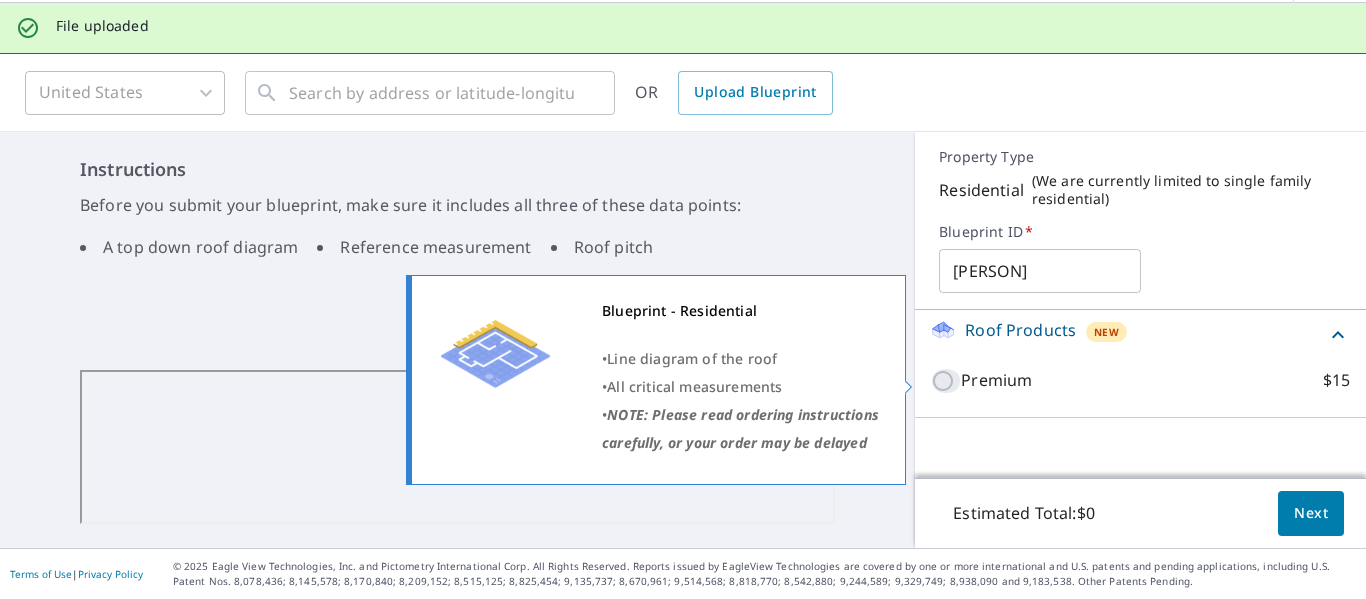 click on "Premium $15" at bounding box center (946, 381) 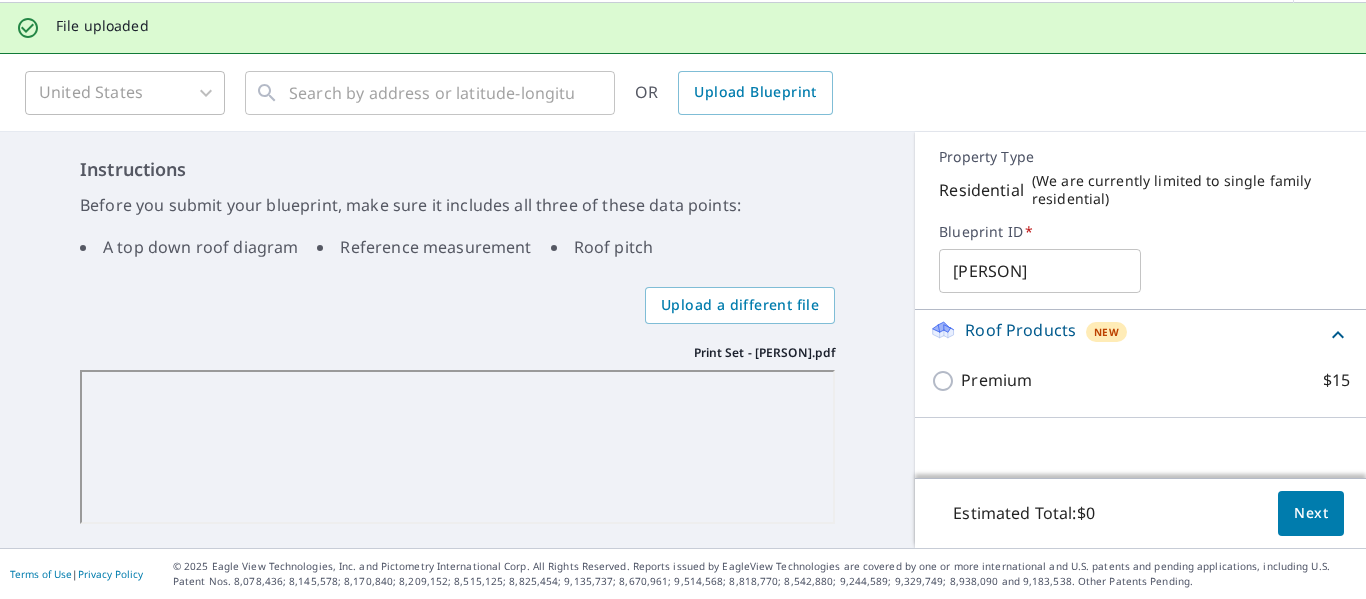 click on "• All critical measurements" at bounding box center [782, 384] 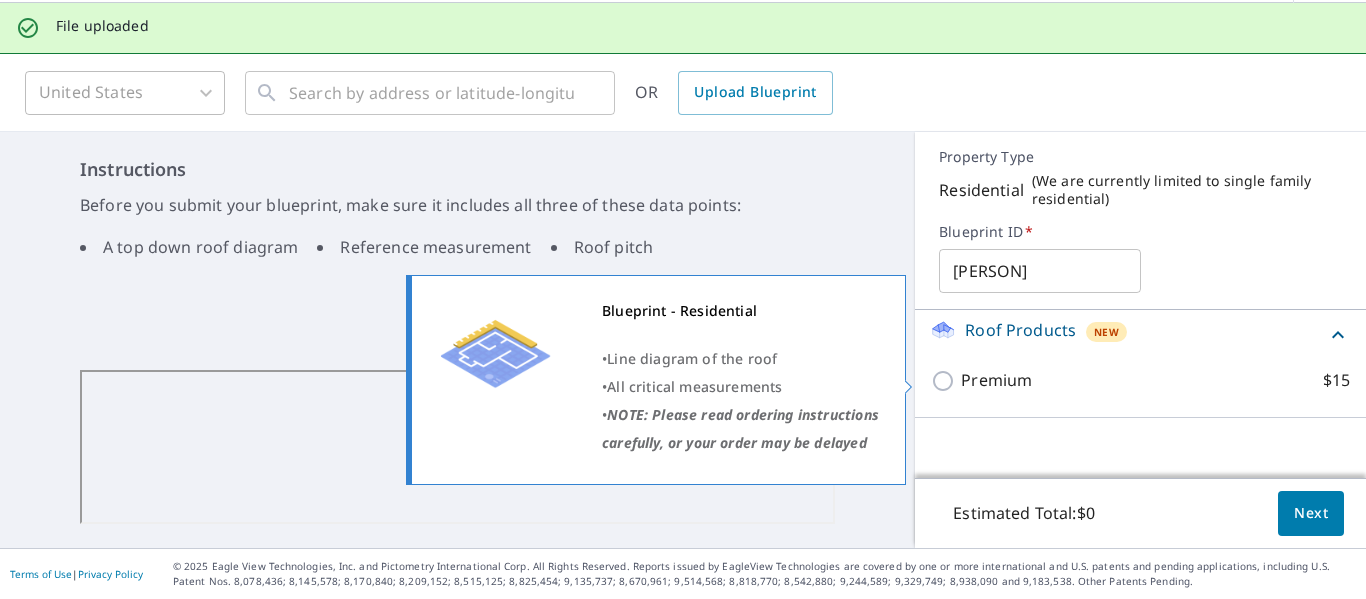 click on "• All critical measurements" at bounding box center [741, 387] 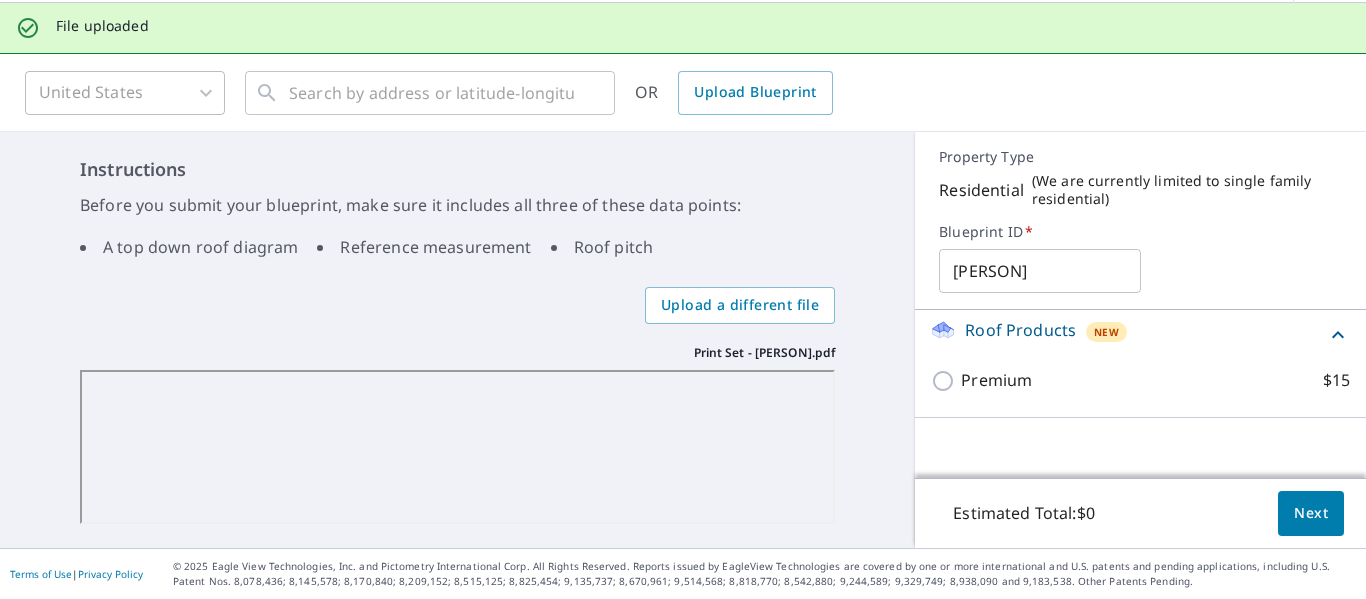 click on "Instructions Before you submit your blueprint, make sure it includes all three of these data points: A top down roof diagram Reference measurement Roof pitch" at bounding box center (457, 211) 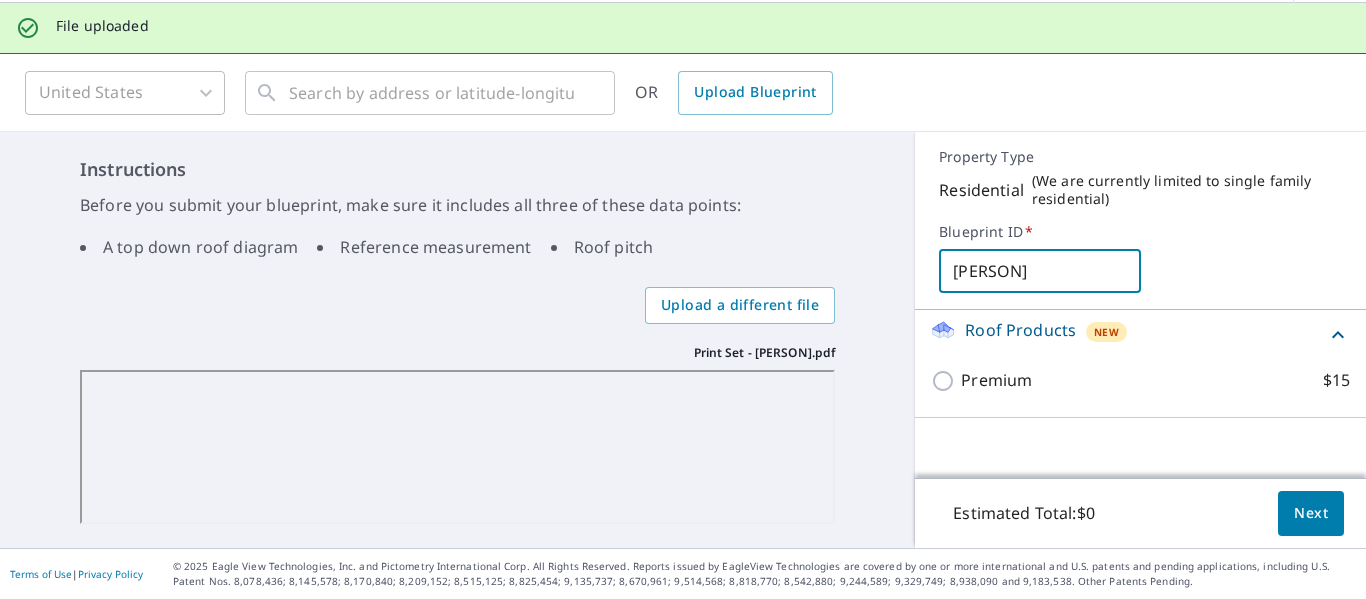 click on "[NAME]" at bounding box center (1039, 271) 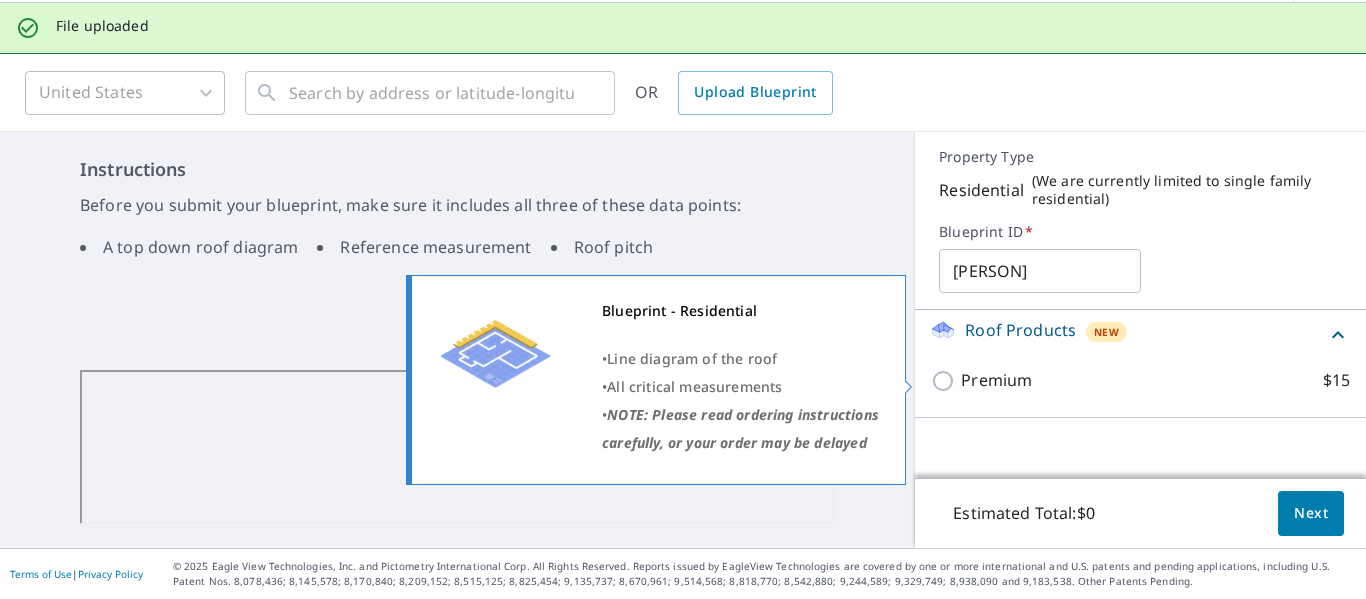 click on "Premium" at bounding box center [996, 380] 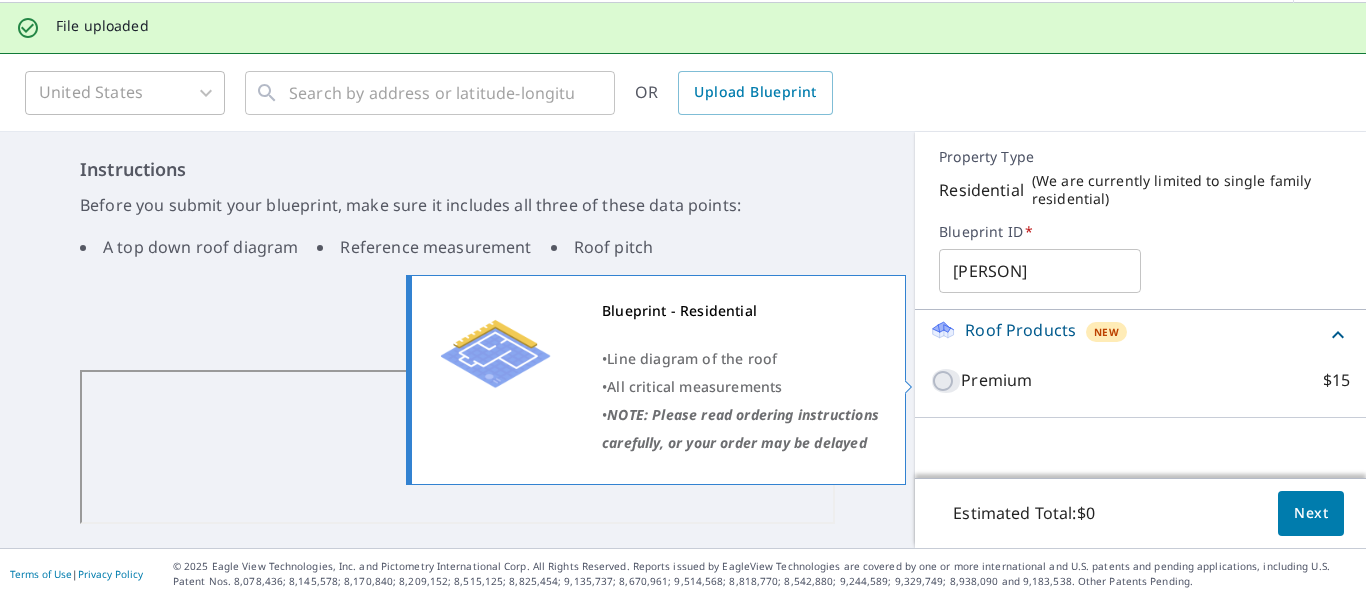 click on "Premium $15" at bounding box center [946, 381] 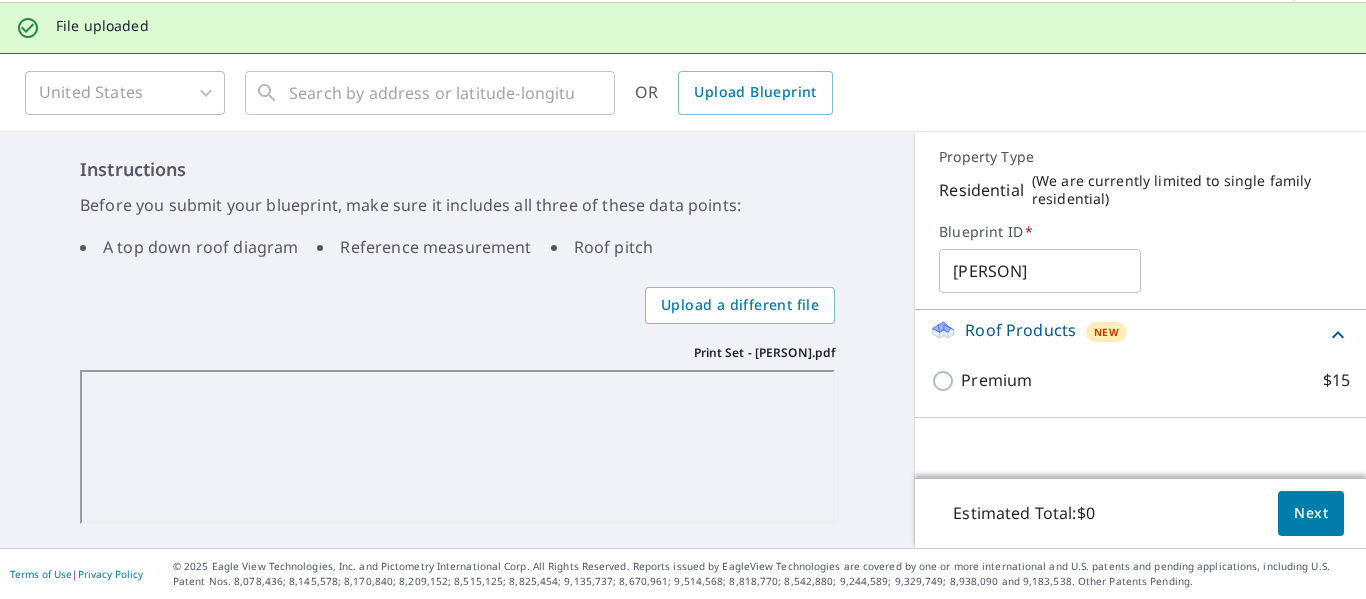 click on "Premium $15" at bounding box center [1140, 380] 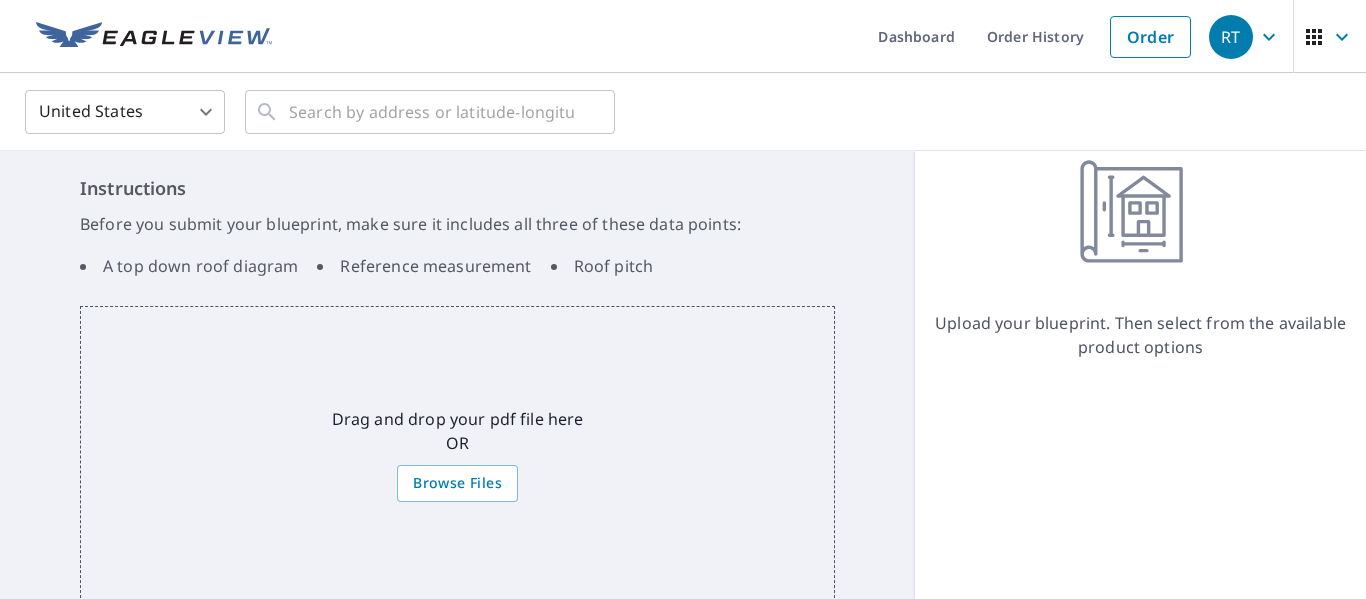 scroll, scrollTop: 0, scrollLeft: 0, axis: both 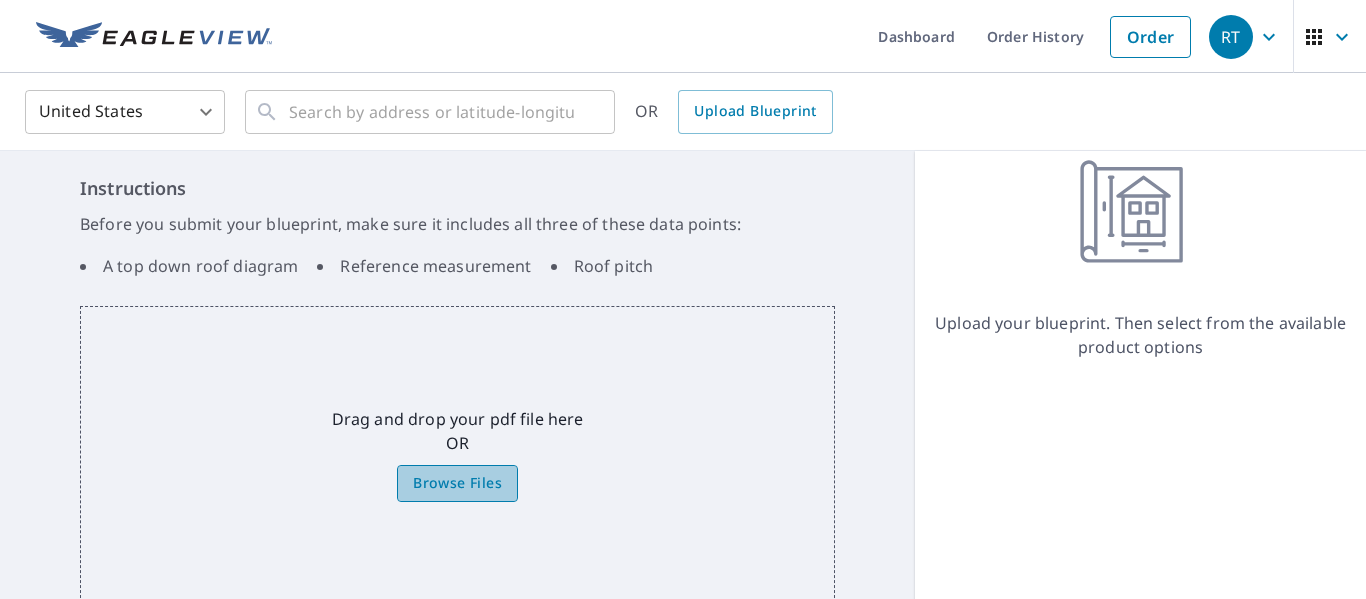 click on "Browse Files" at bounding box center [457, 483] 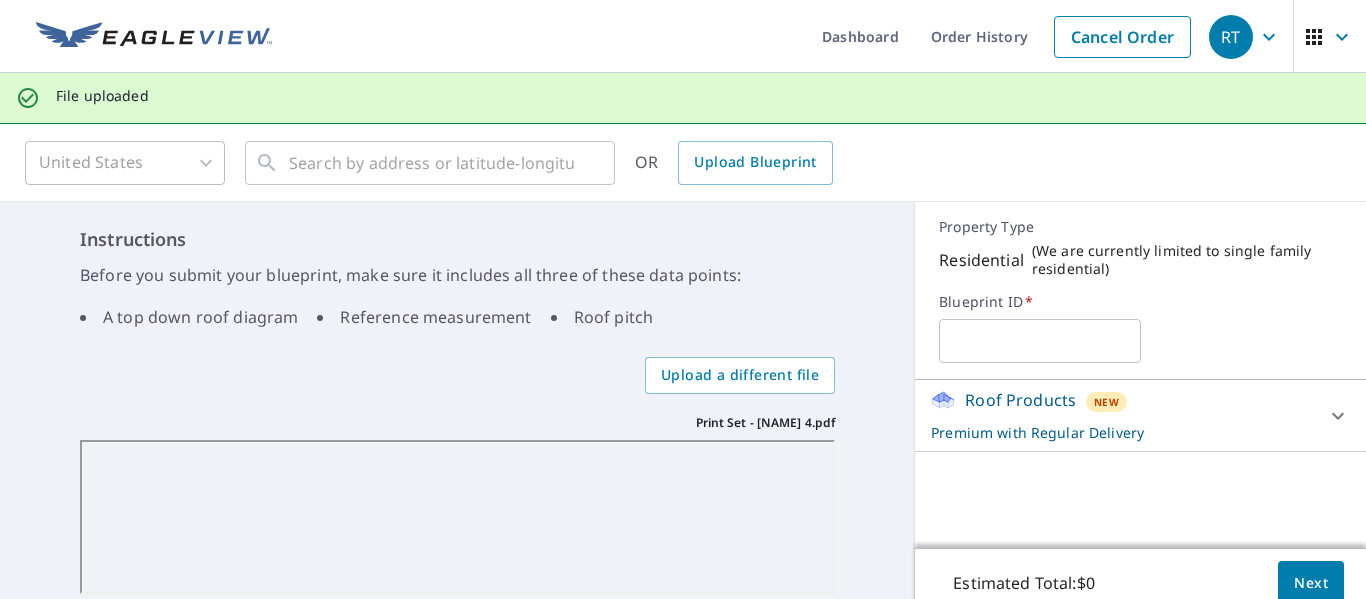 scroll, scrollTop: 70, scrollLeft: 0, axis: vertical 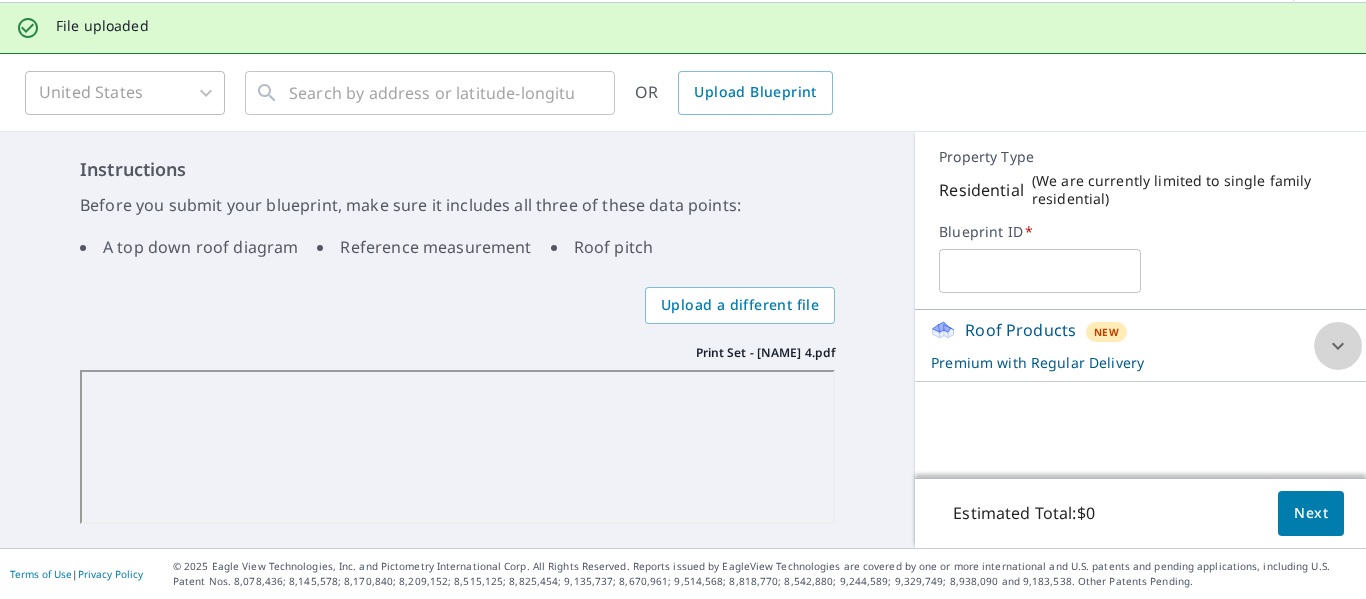 click 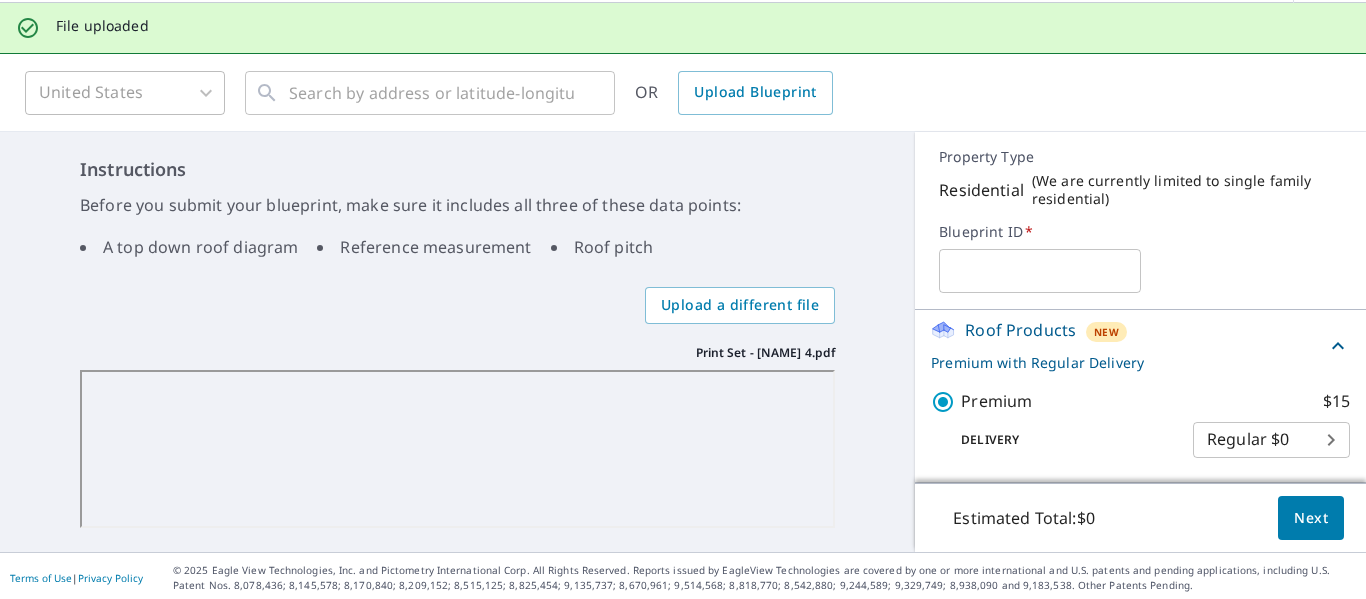 click at bounding box center [1039, 271] 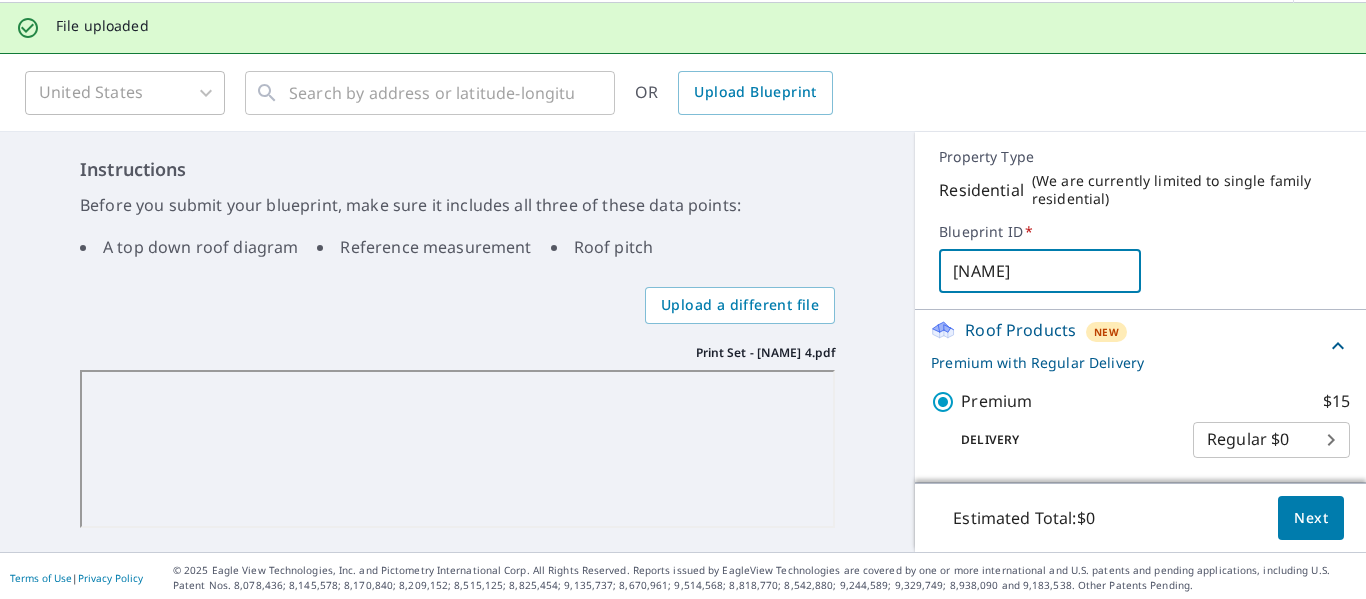 type on "[LAST]" 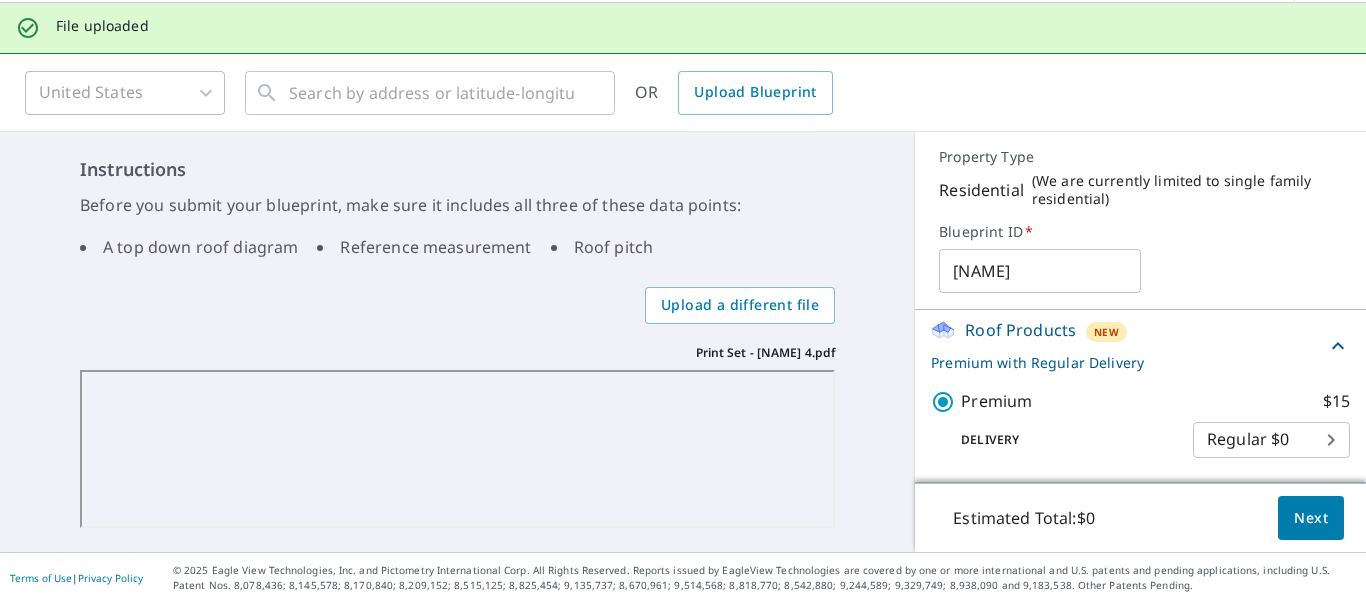 click on "Delivery Regular $0 8 ​" at bounding box center (1140, 436) 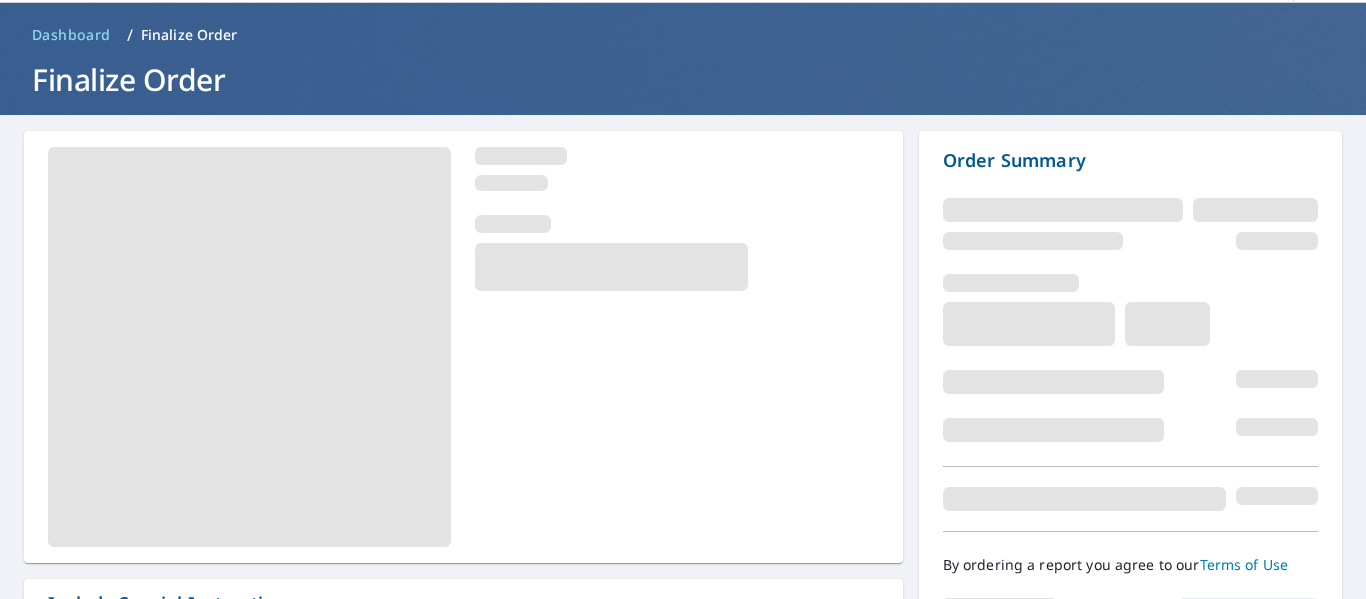 click at bounding box center [463, 347] 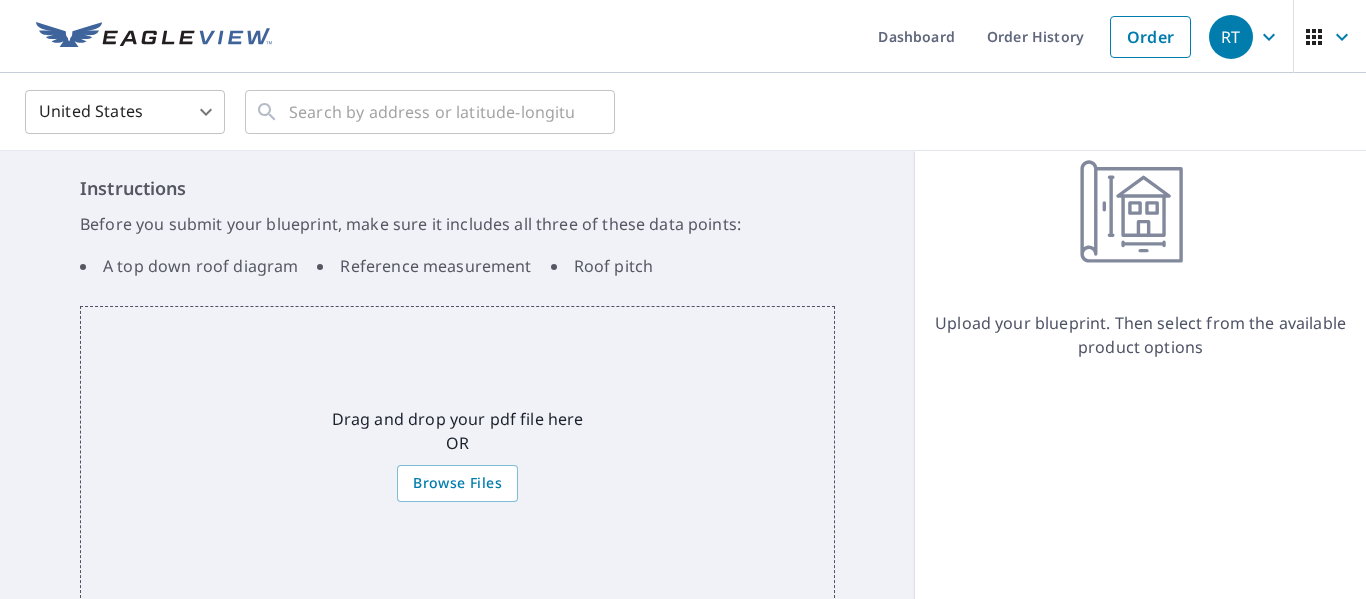 scroll, scrollTop: 0, scrollLeft: 0, axis: both 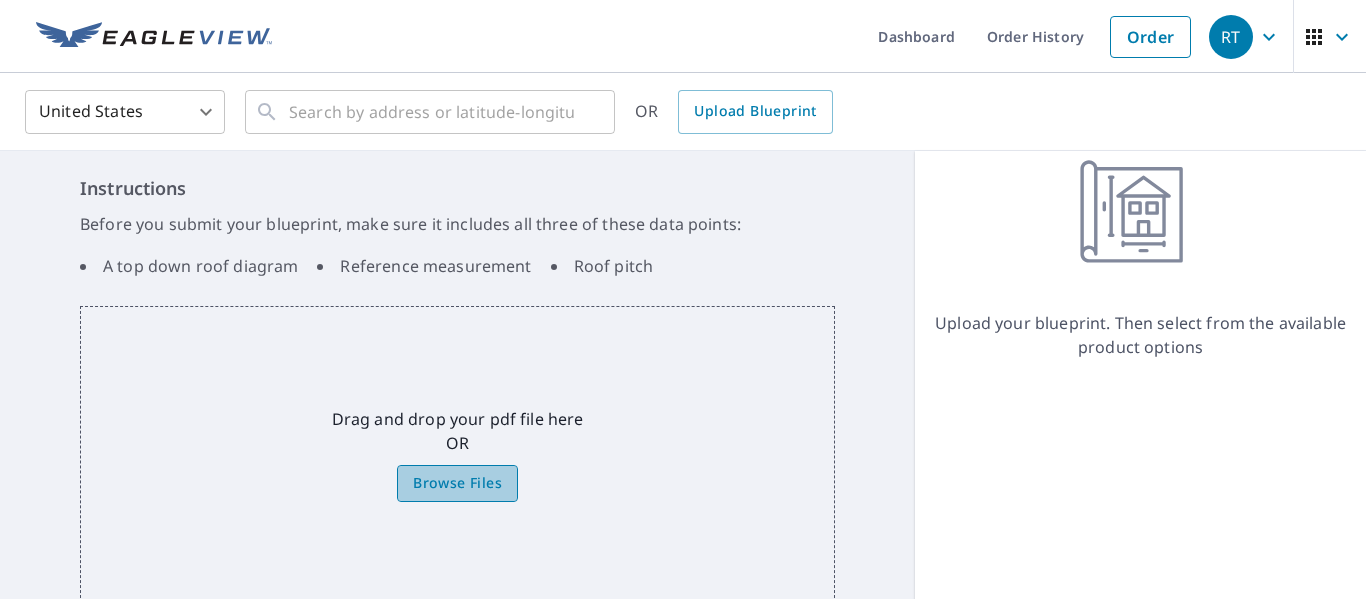 click on "Browse Files" at bounding box center [457, 483] 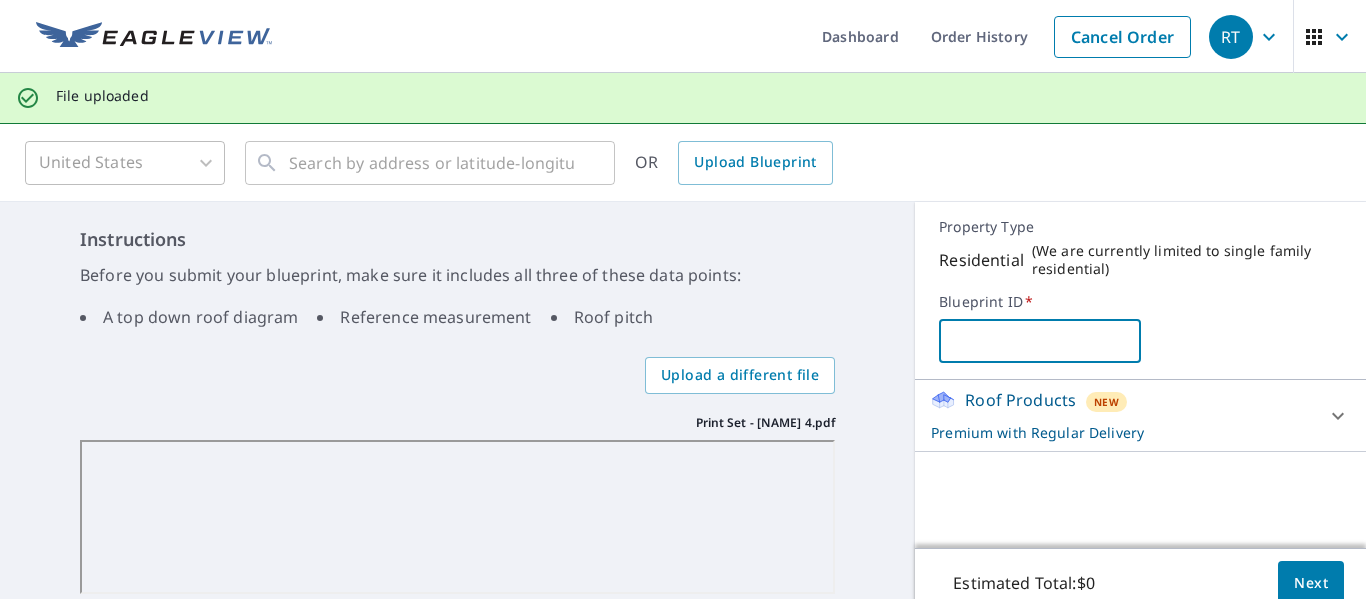 click at bounding box center (1039, 341) 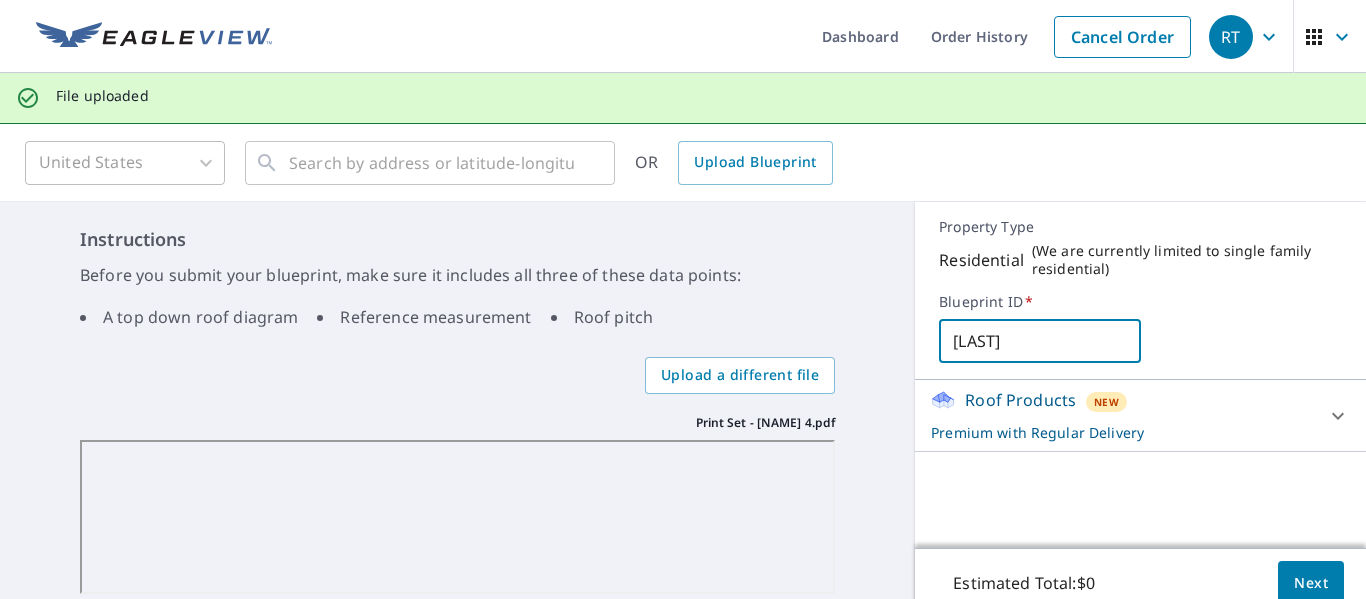 type on "[NAME]" 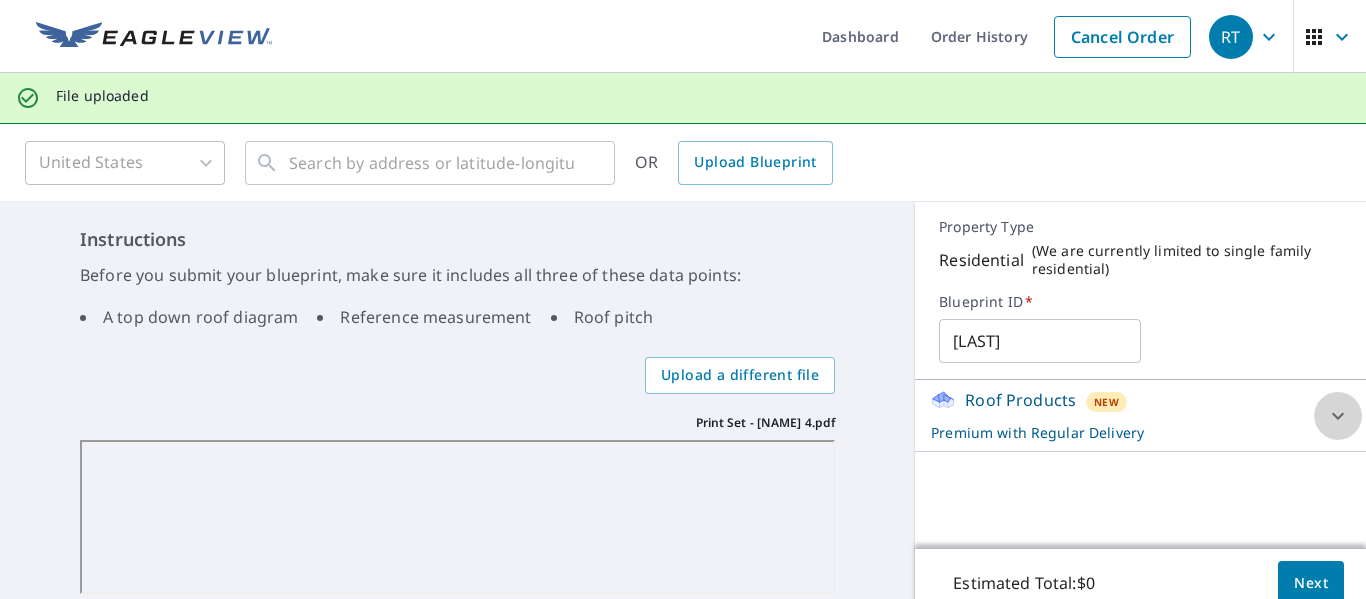 click 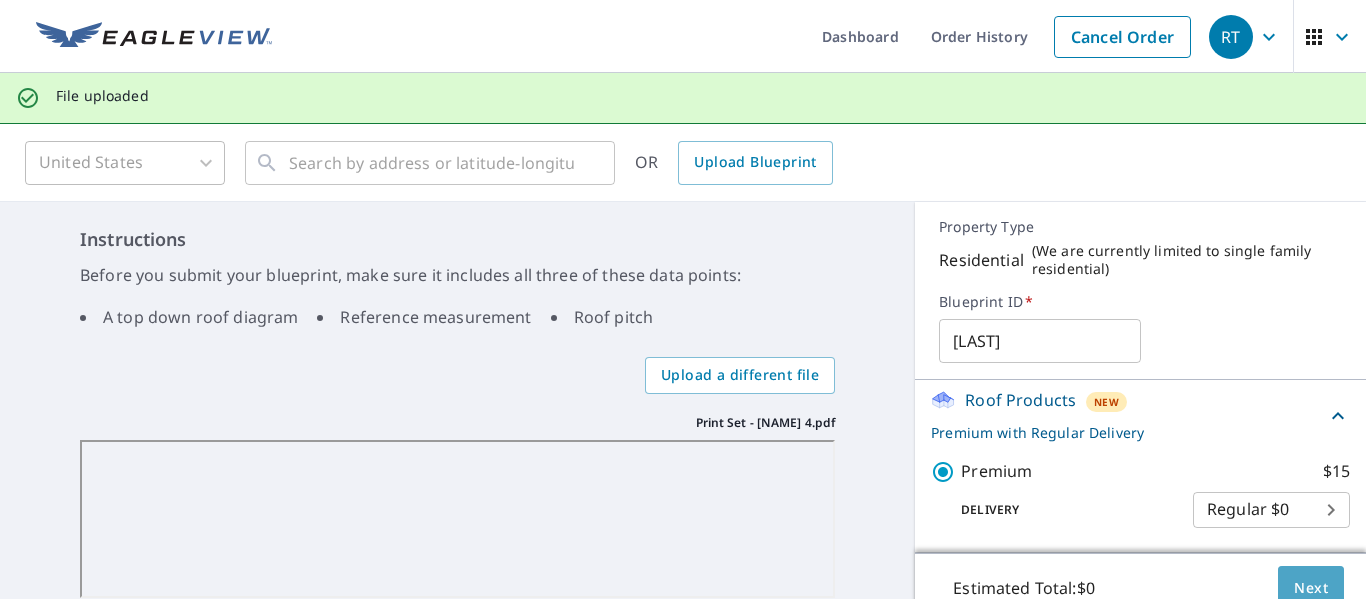 click on "Next" at bounding box center [1311, 588] 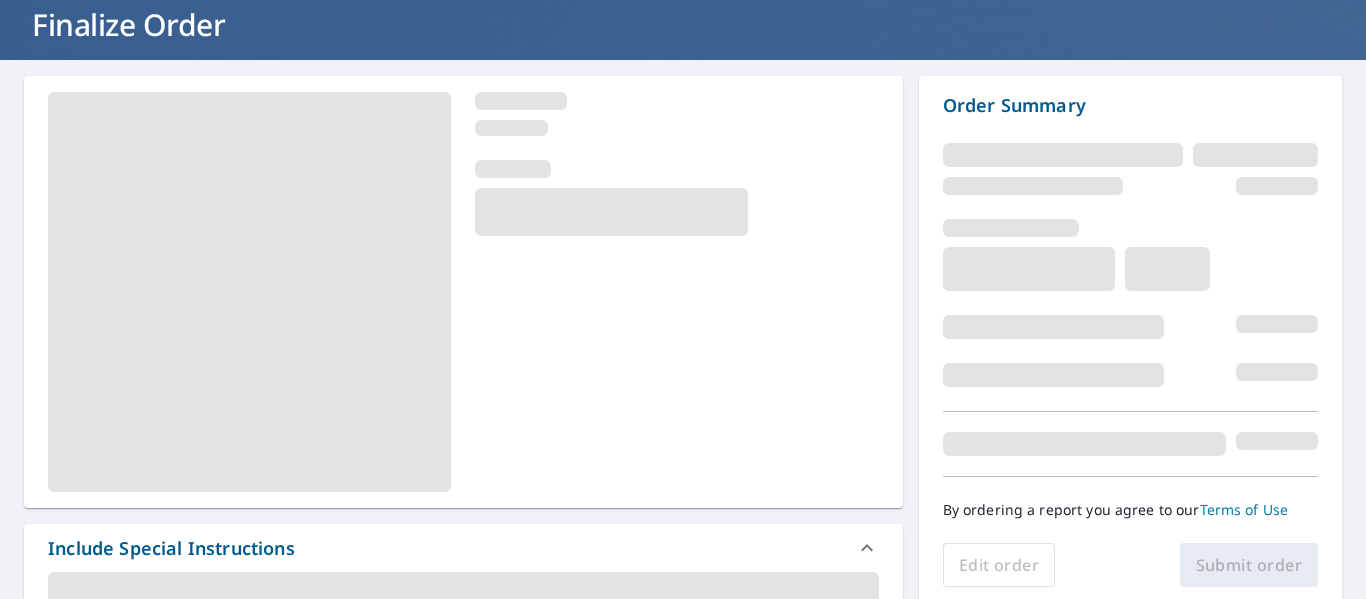 scroll, scrollTop: 115, scrollLeft: 0, axis: vertical 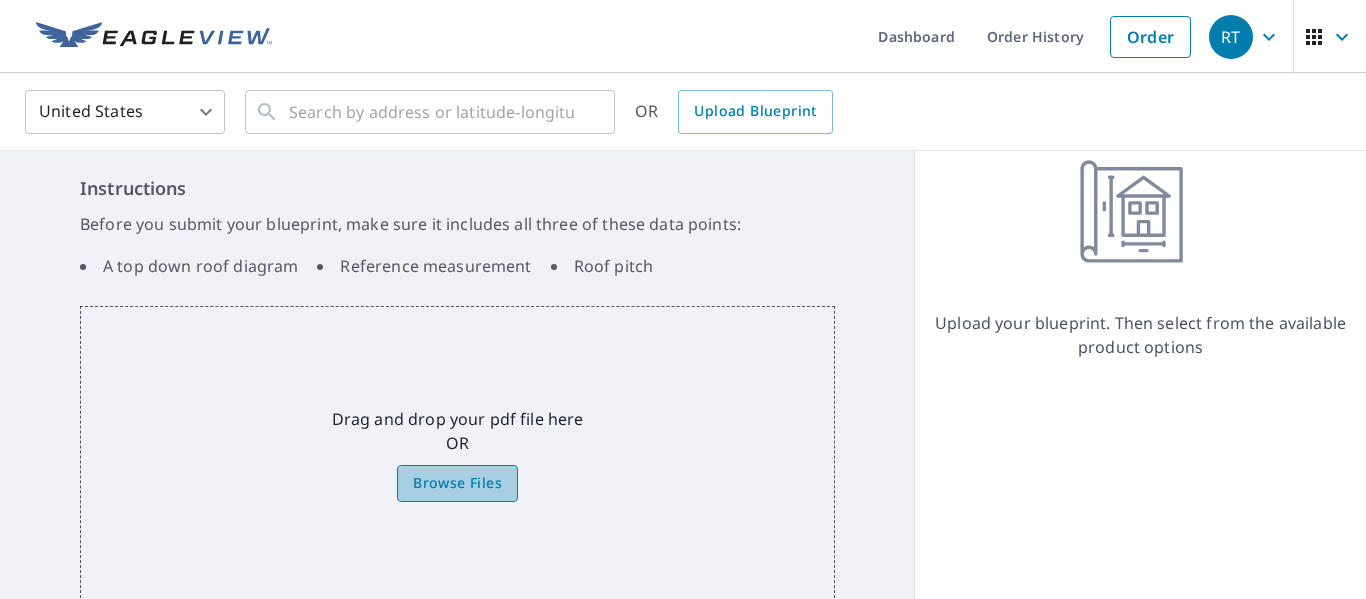 click on "Browse Files" 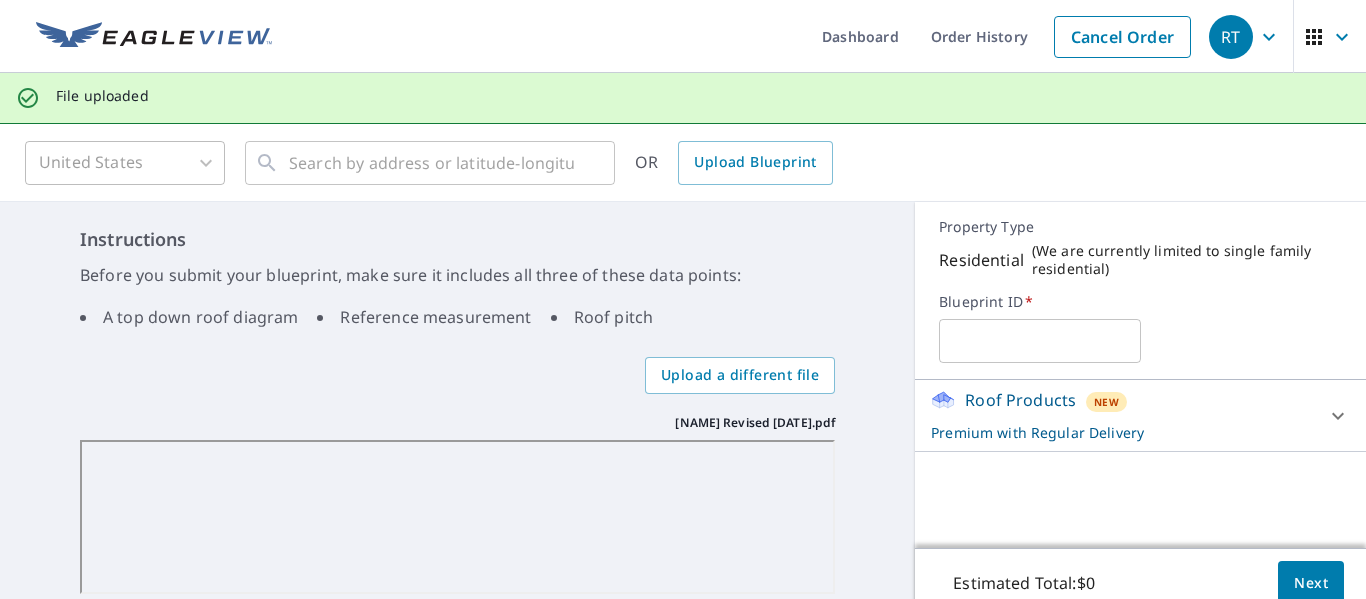 scroll, scrollTop: 70, scrollLeft: 0, axis: vertical 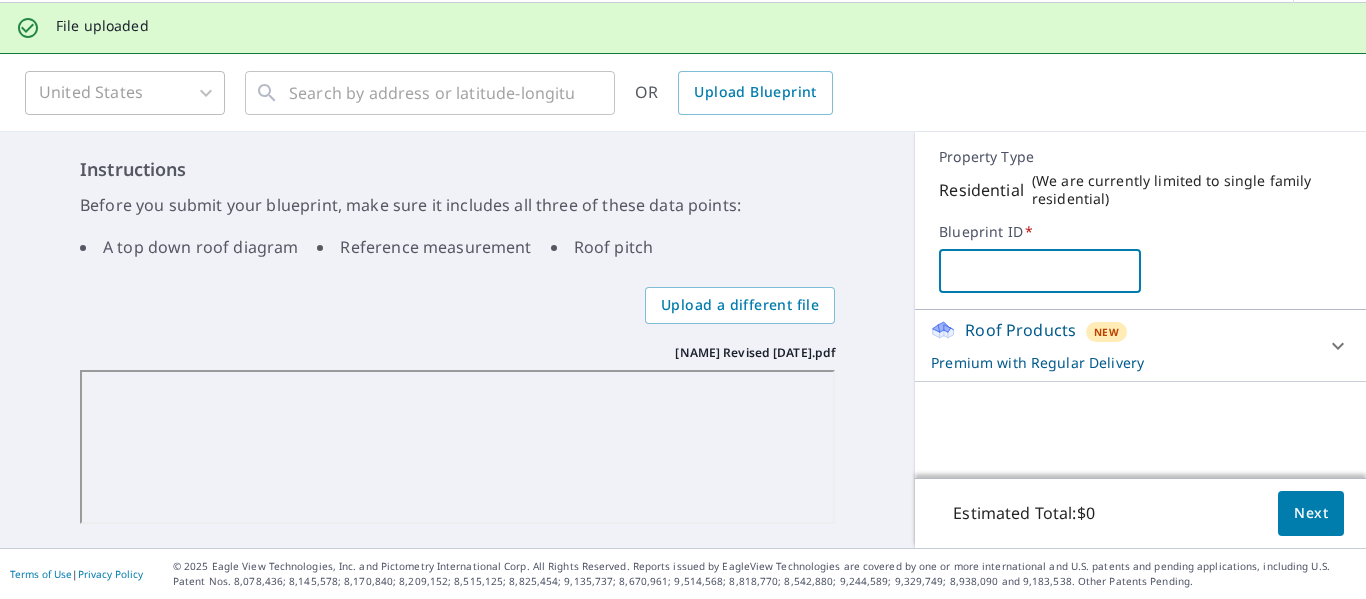 click at bounding box center (1039, 271) 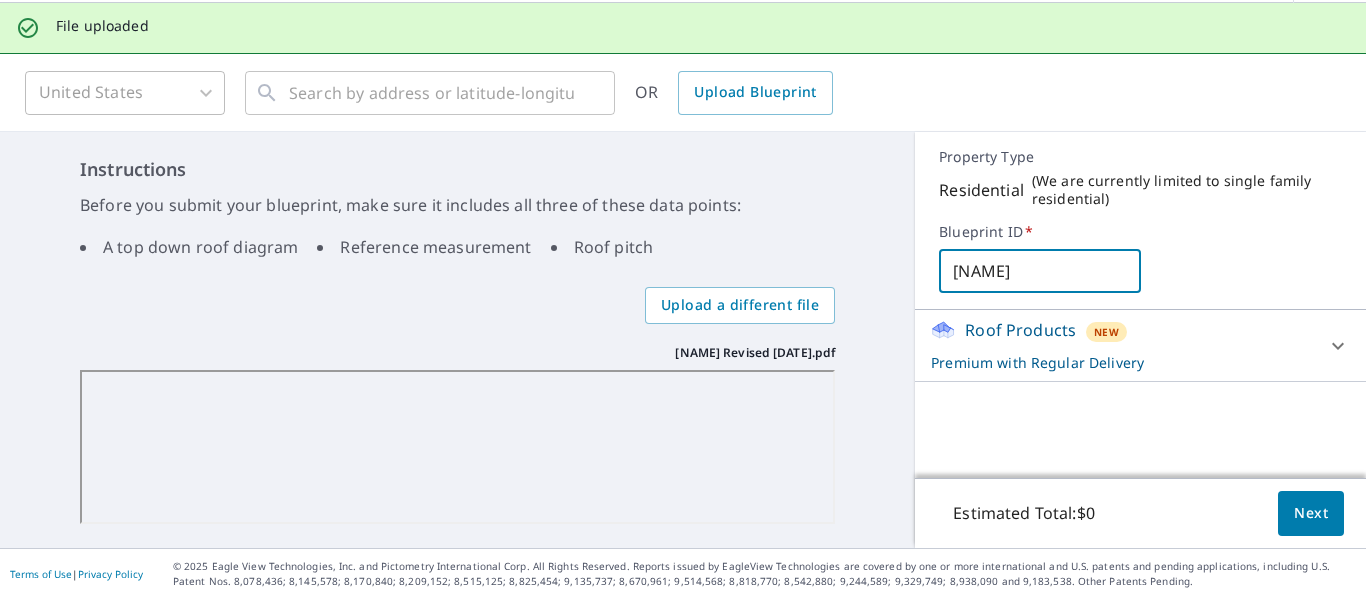 type on "[NAME]" 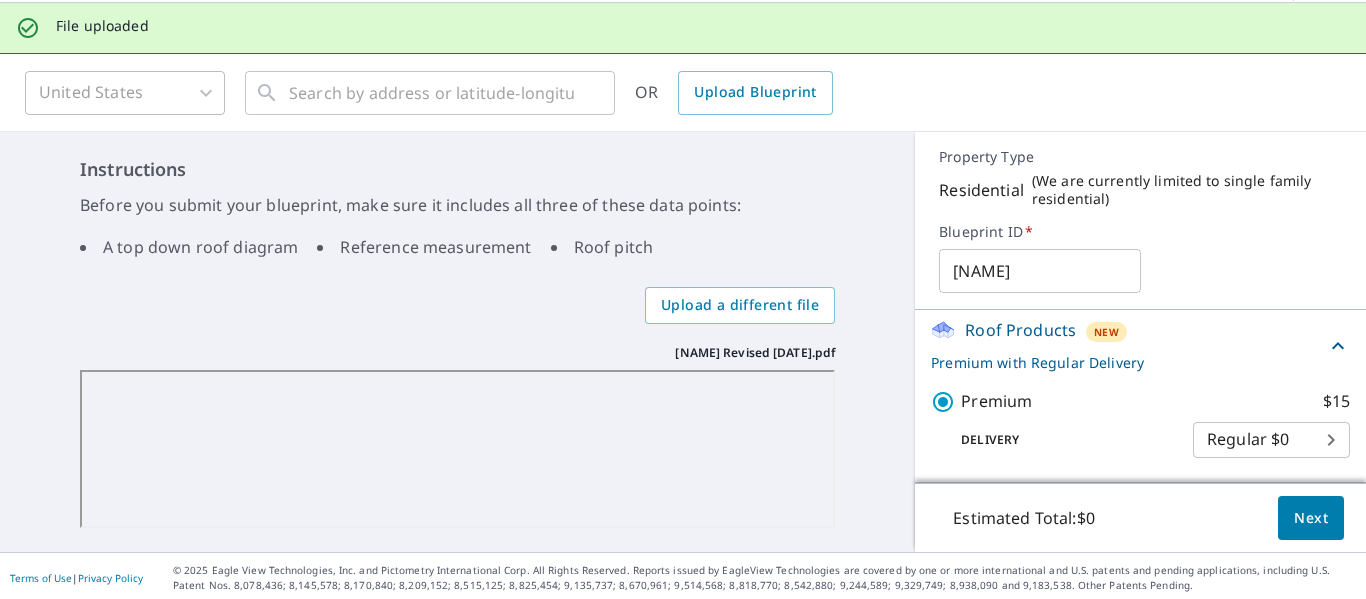click on "Next" at bounding box center [1311, 518] 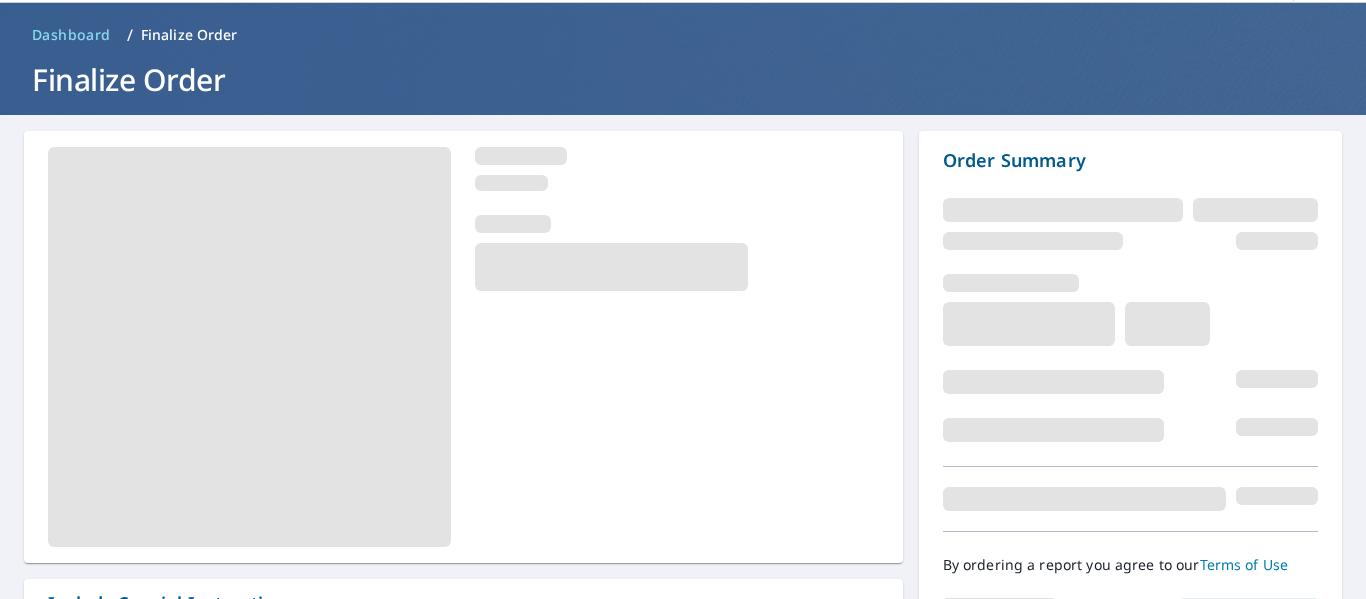 click on "Dashboard" at bounding box center [71, 35] 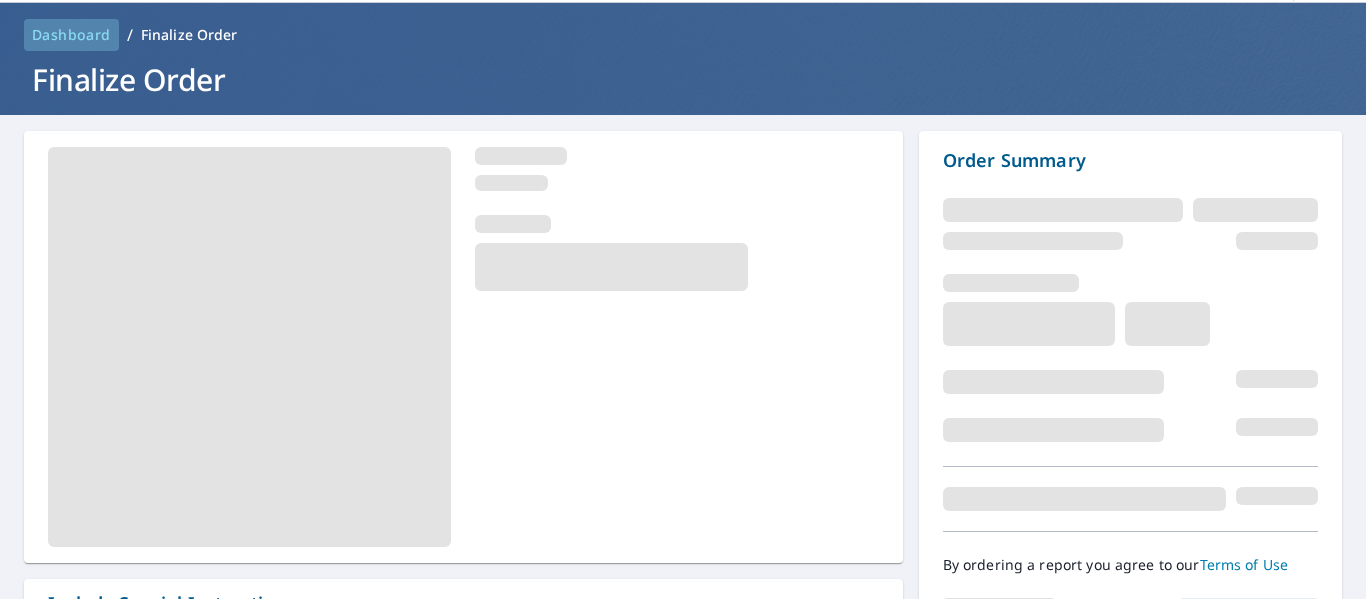 click on "Dashboard" at bounding box center (71, 35) 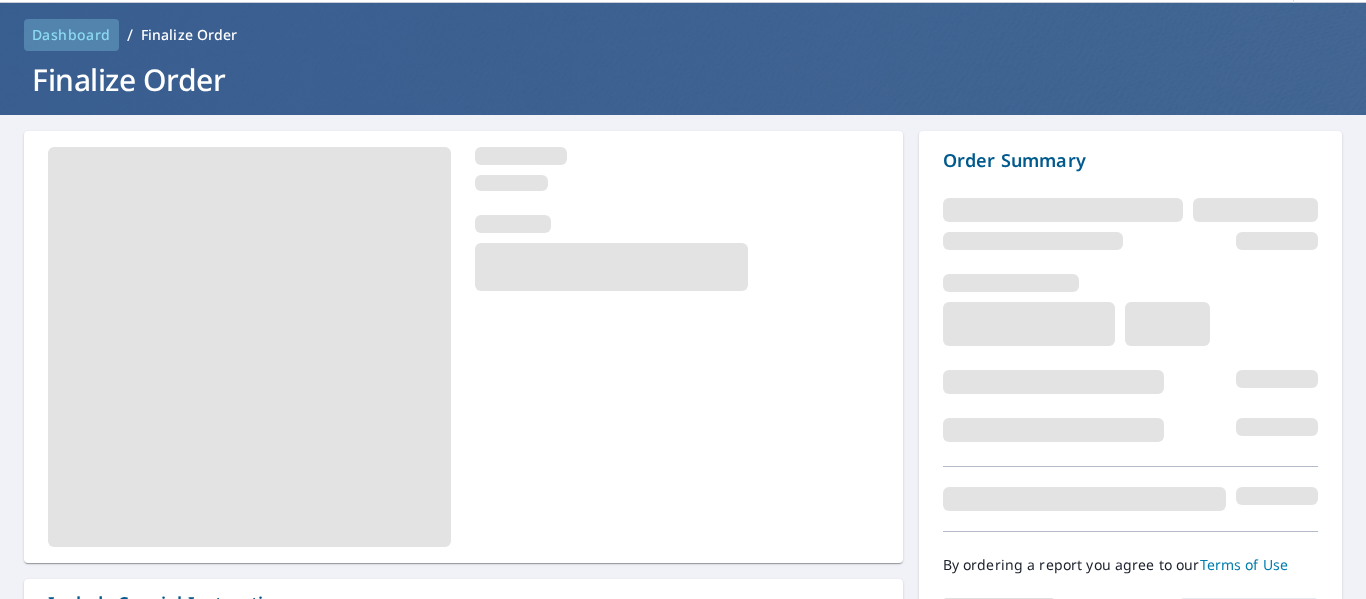 click on "Dashboard" at bounding box center [71, 35] 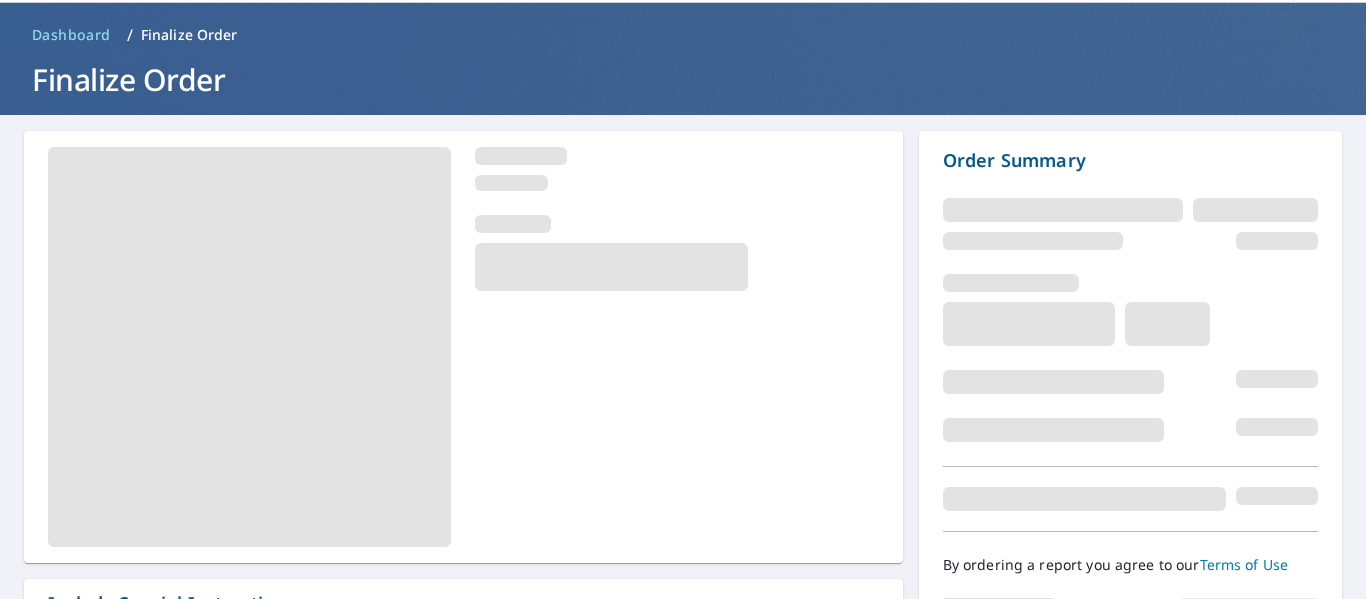 click on "Dashboard" at bounding box center [71, 35] 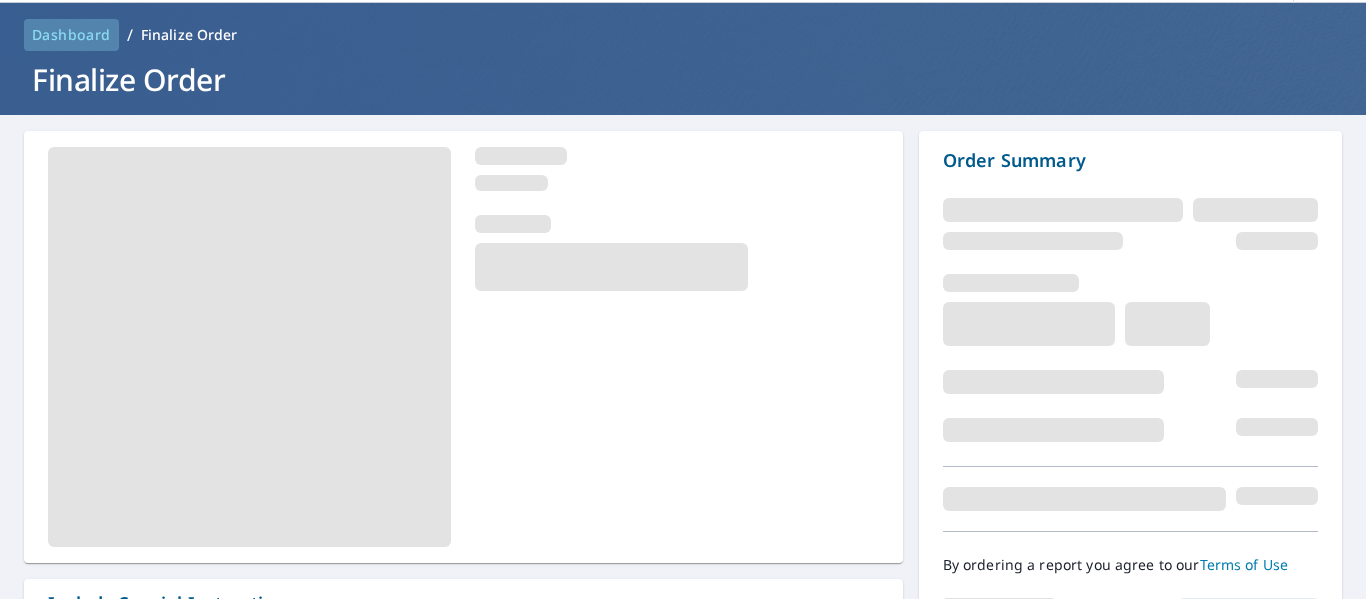 click on "Dashboard" at bounding box center (71, 35) 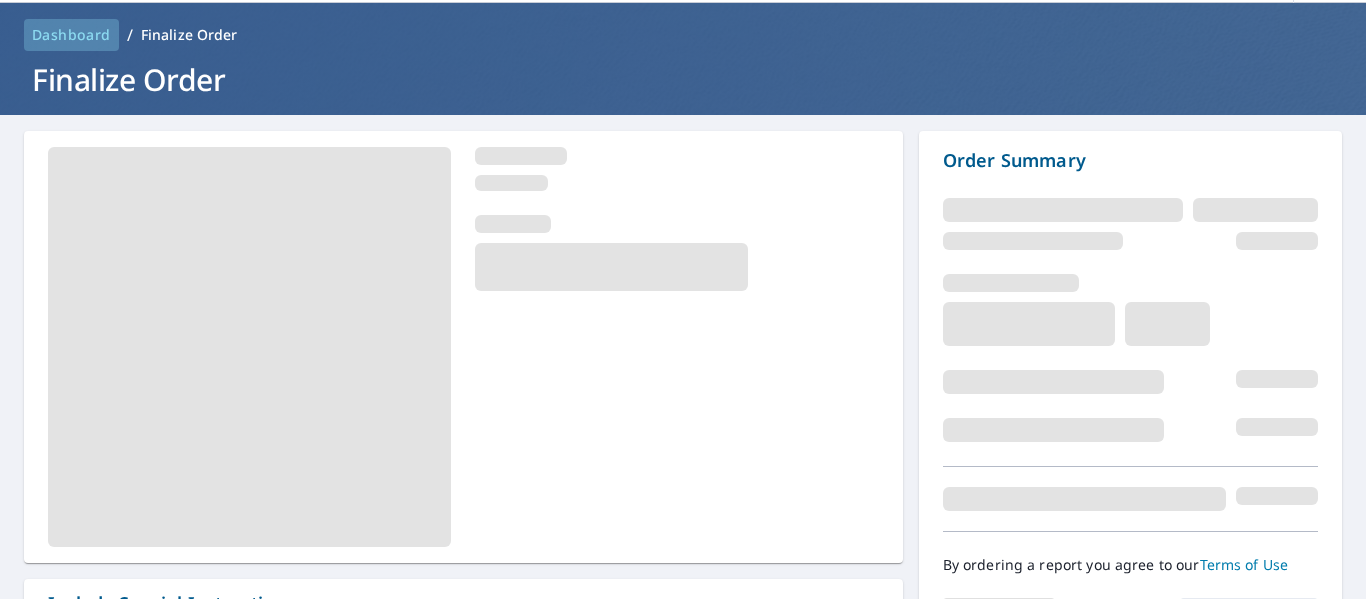 click on "Dashboard" at bounding box center (71, 35) 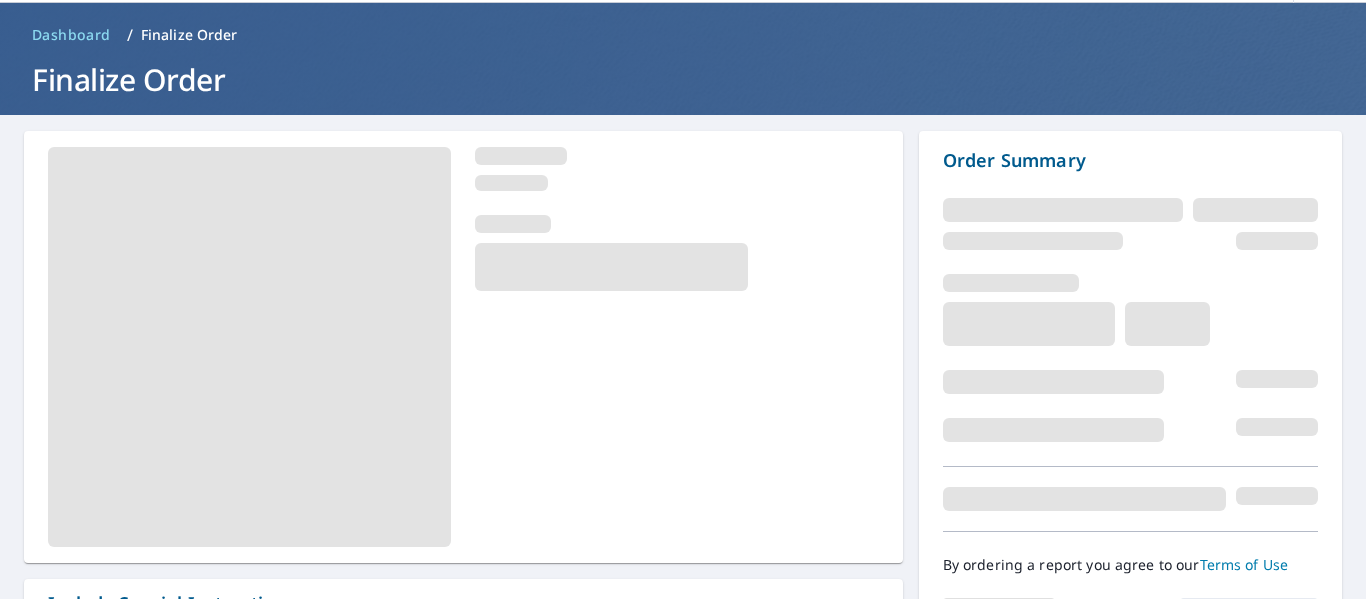 click on "Dashboard" at bounding box center [71, 35] 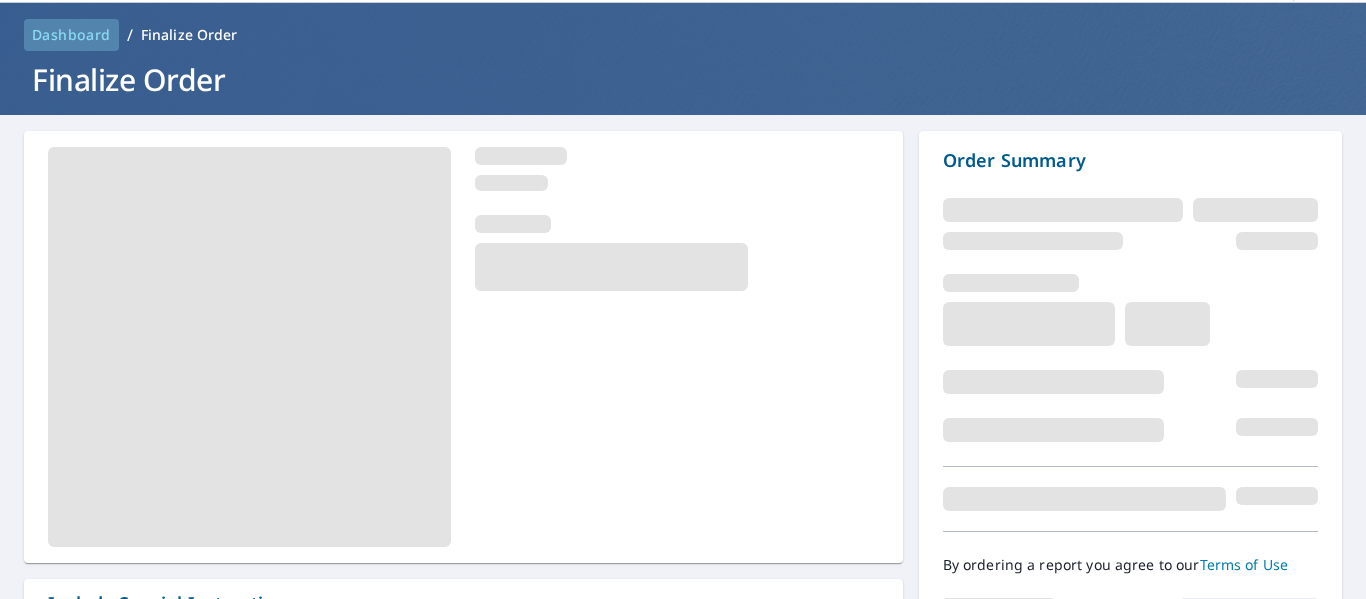 click on "Dashboard" at bounding box center (71, 35) 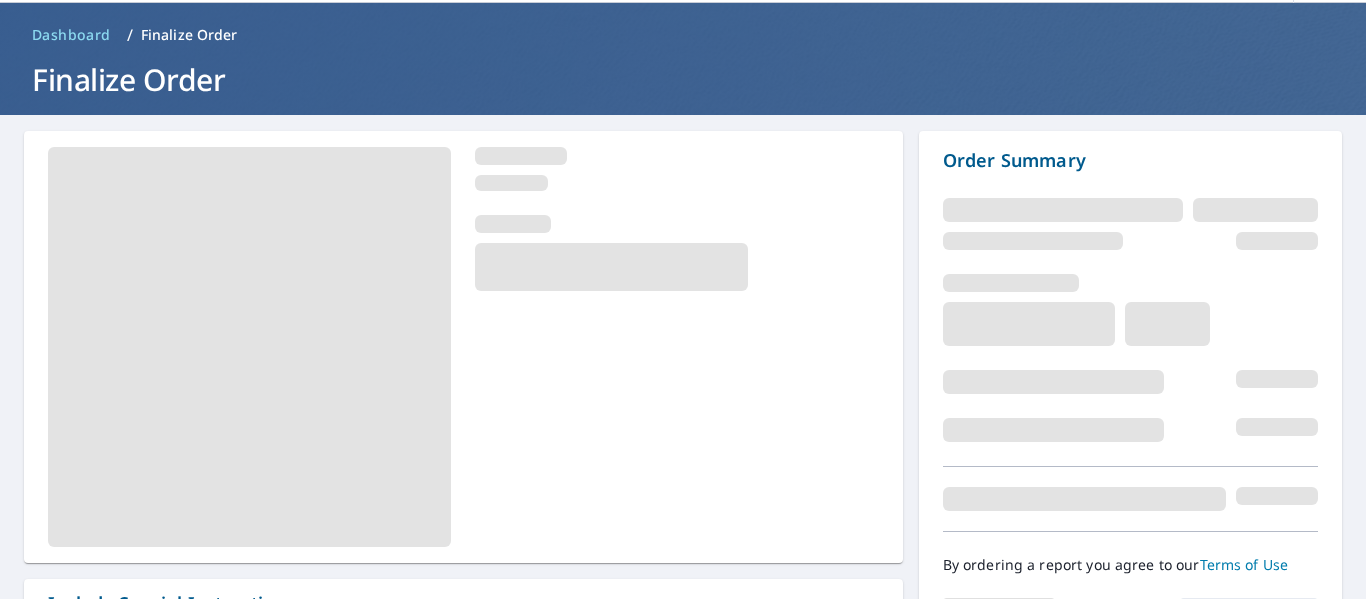 scroll, scrollTop: 0, scrollLeft: 0, axis: both 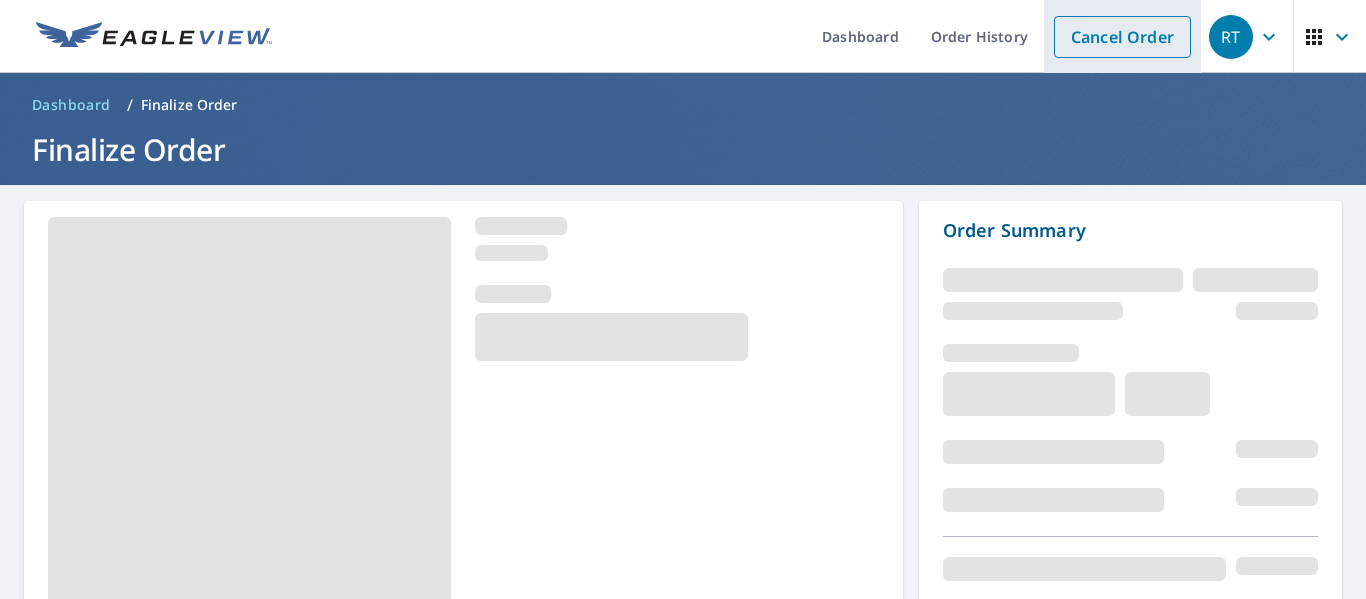 click on "Cancel Order" at bounding box center (1122, 37) 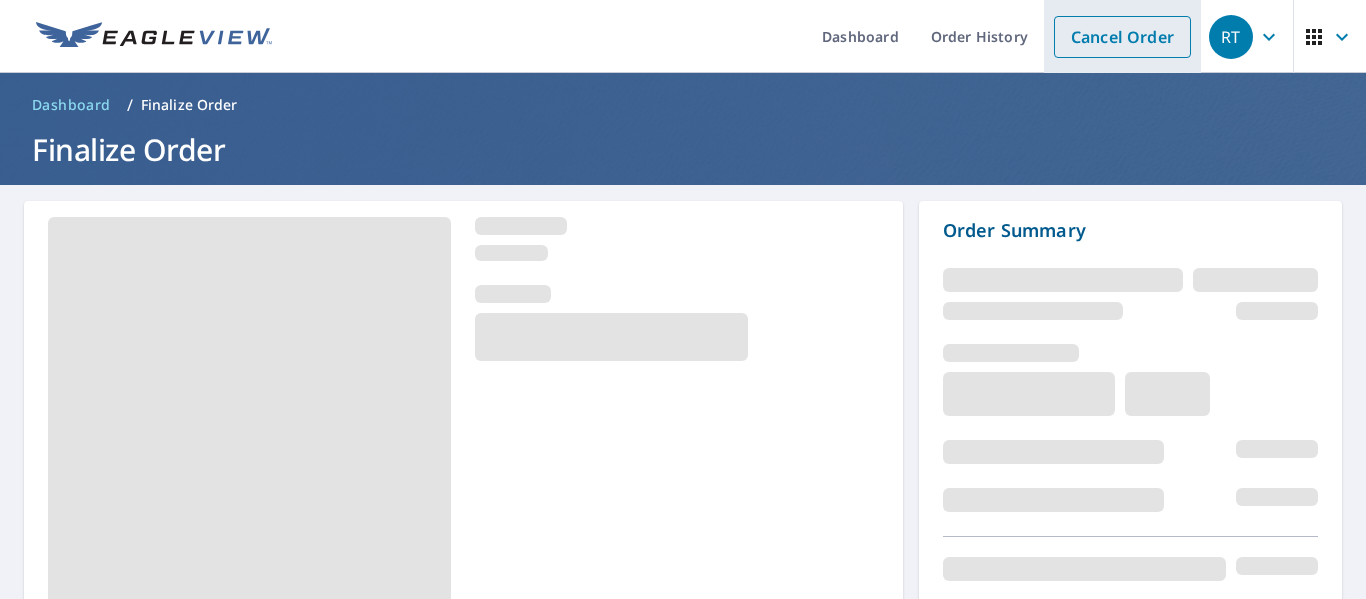 click on "Cancel Order" at bounding box center (1122, 37) 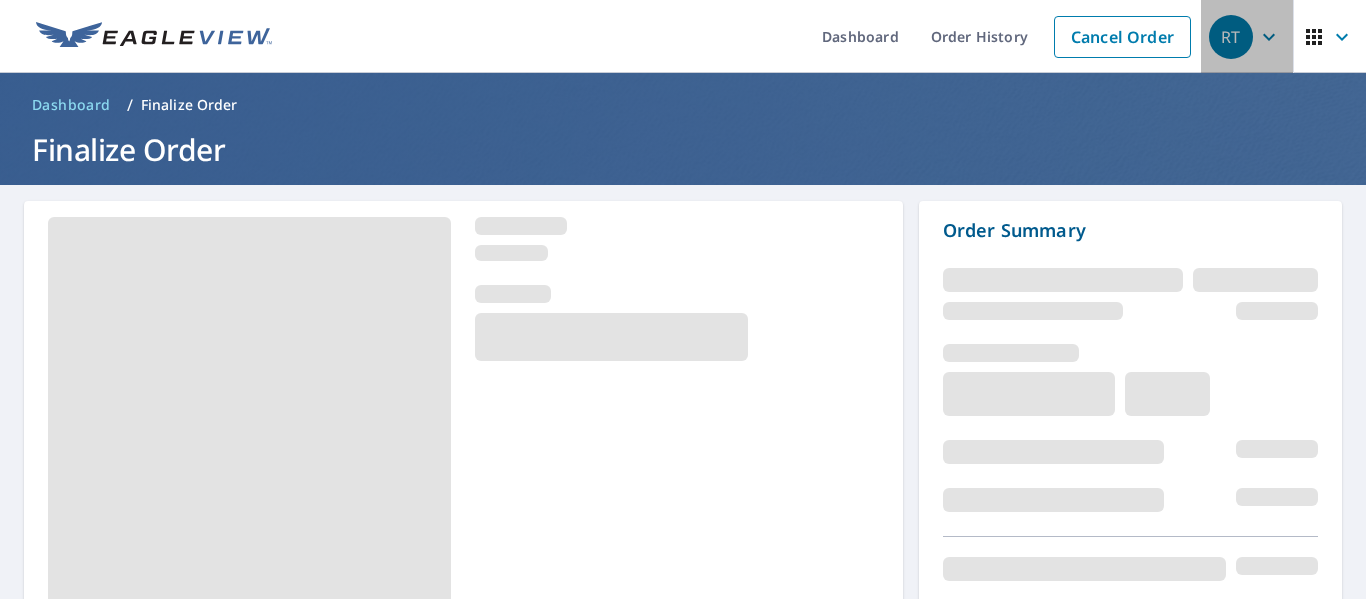 click 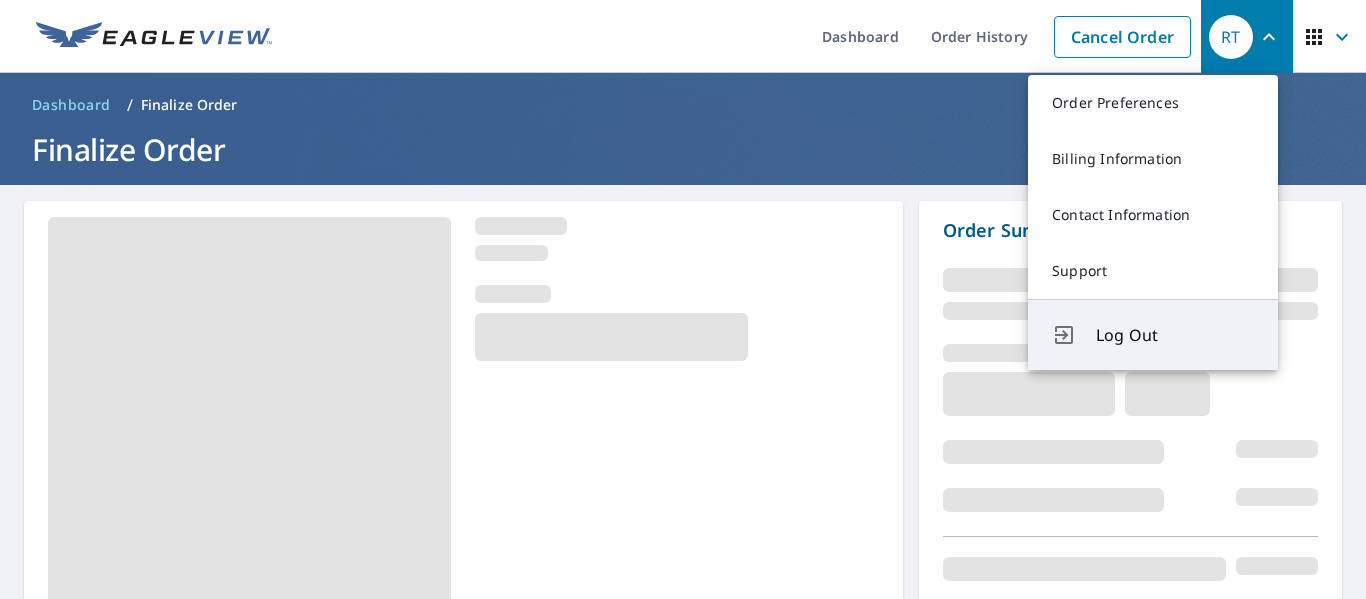 click on "Log Out" at bounding box center (1153, 334) 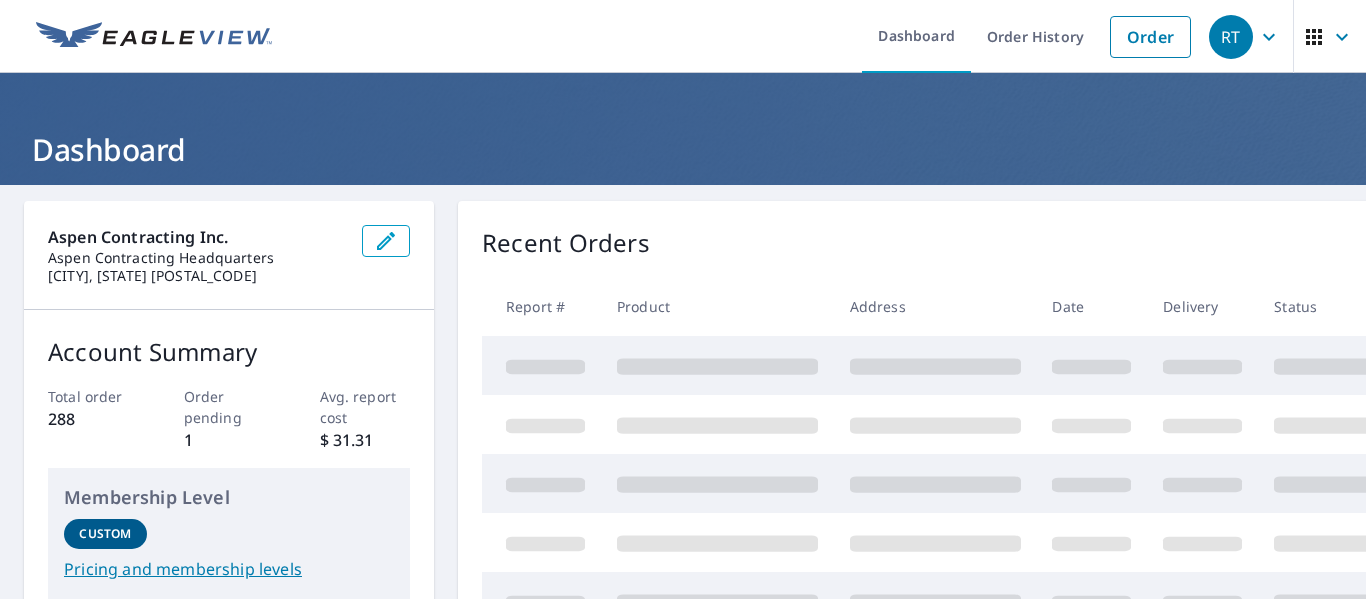 scroll, scrollTop: 0, scrollLeft: 0, axis: both 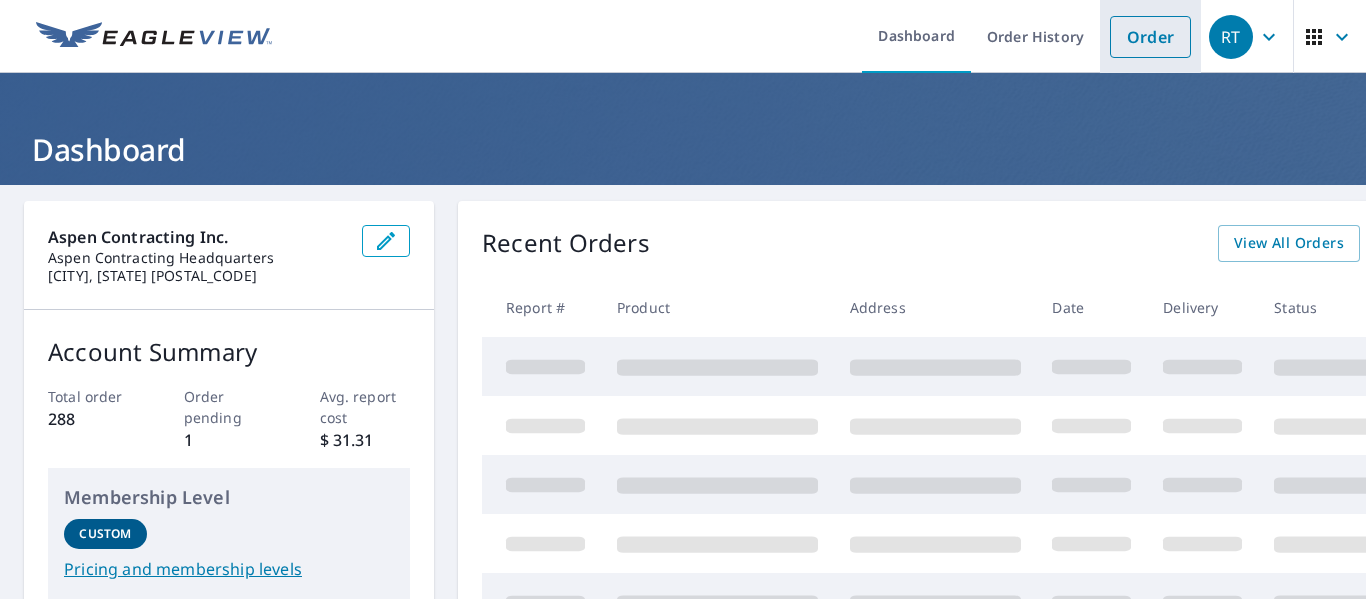 click on "Order" at bounding box center [1150, 37] 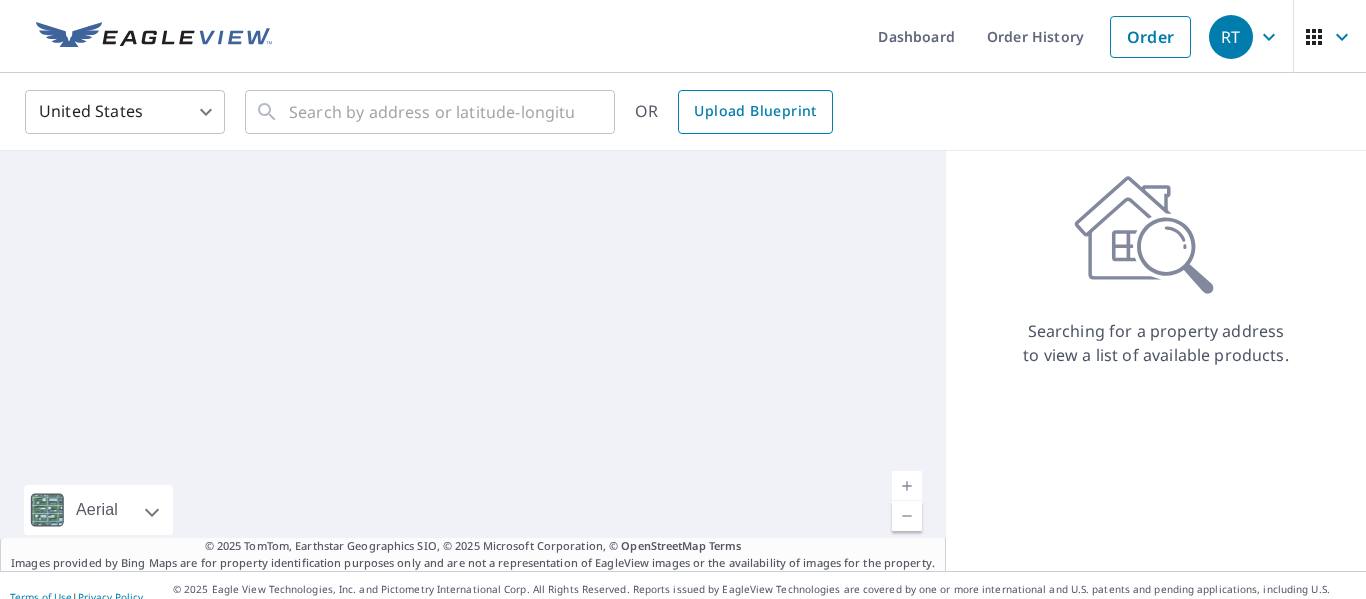 click on "Upload Blueprint" at bounding box center (755, 111) 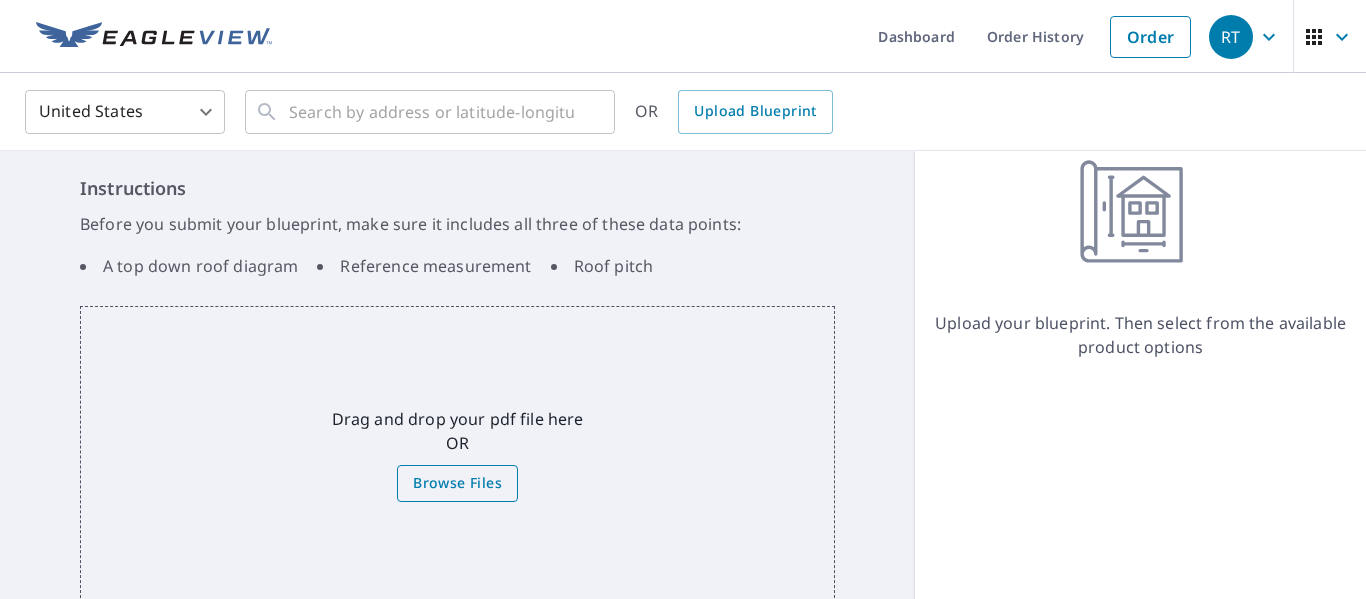 click on "Browse Files" at bounding box center [457, 483] 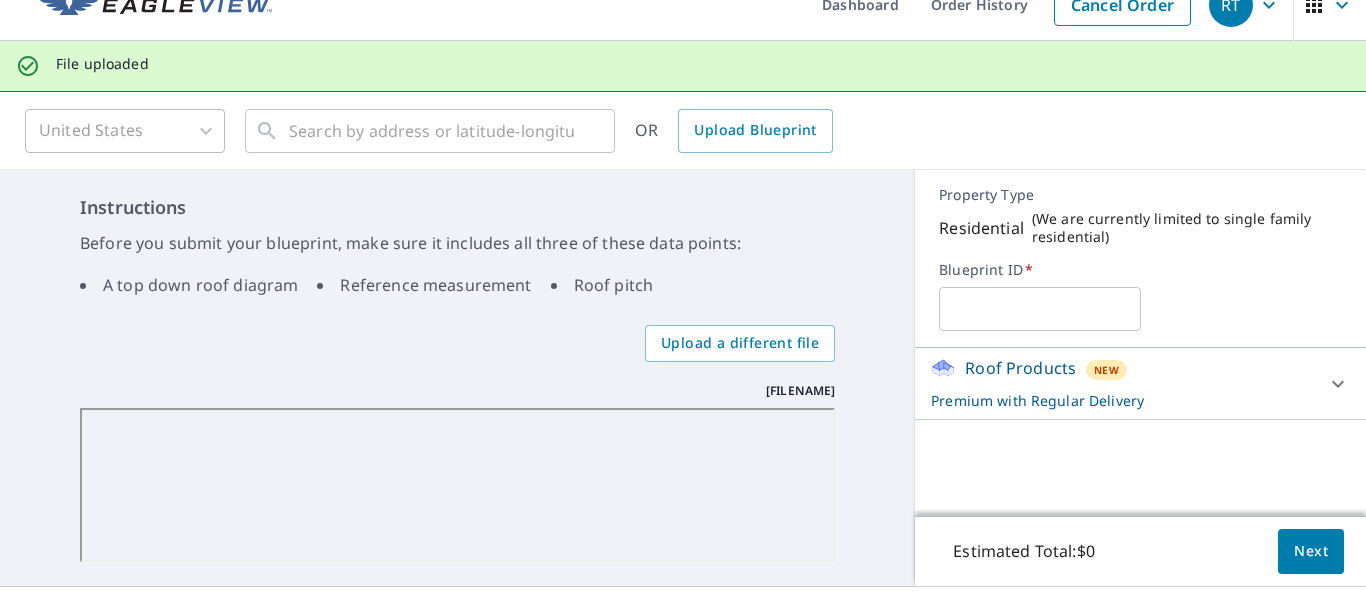 scroll, scrollTop: 70, scrollLeft: 0, axis: vertical 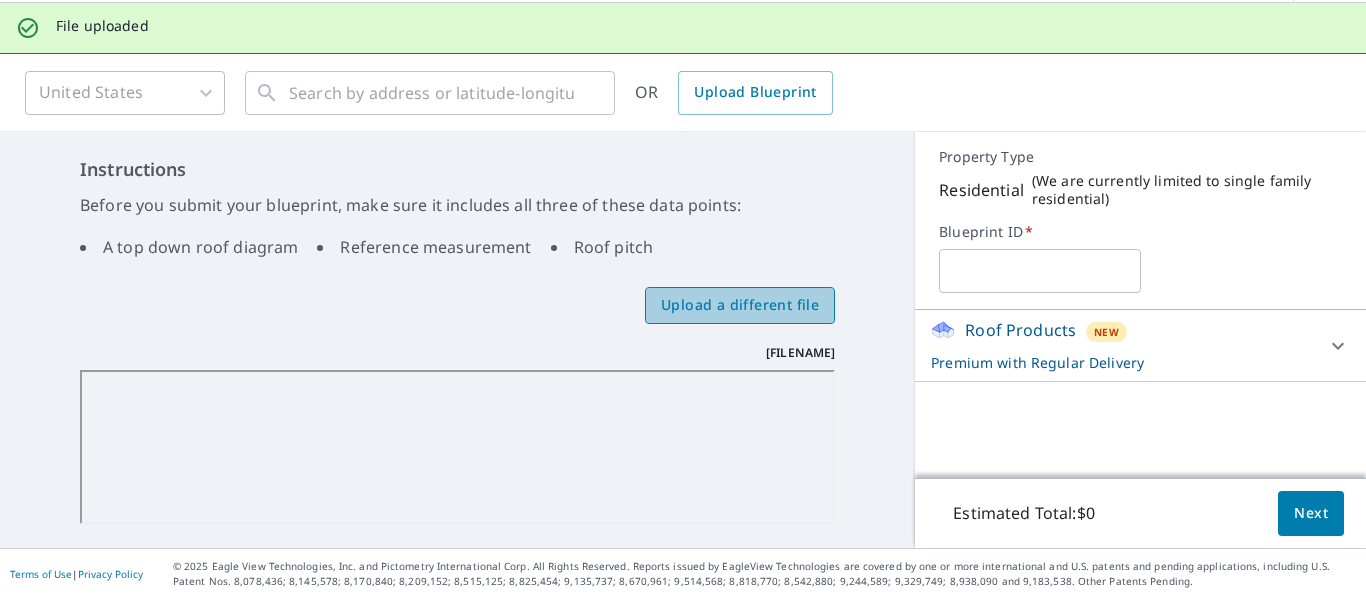 click on "Upload a different file" at bounding box center [740, 305] 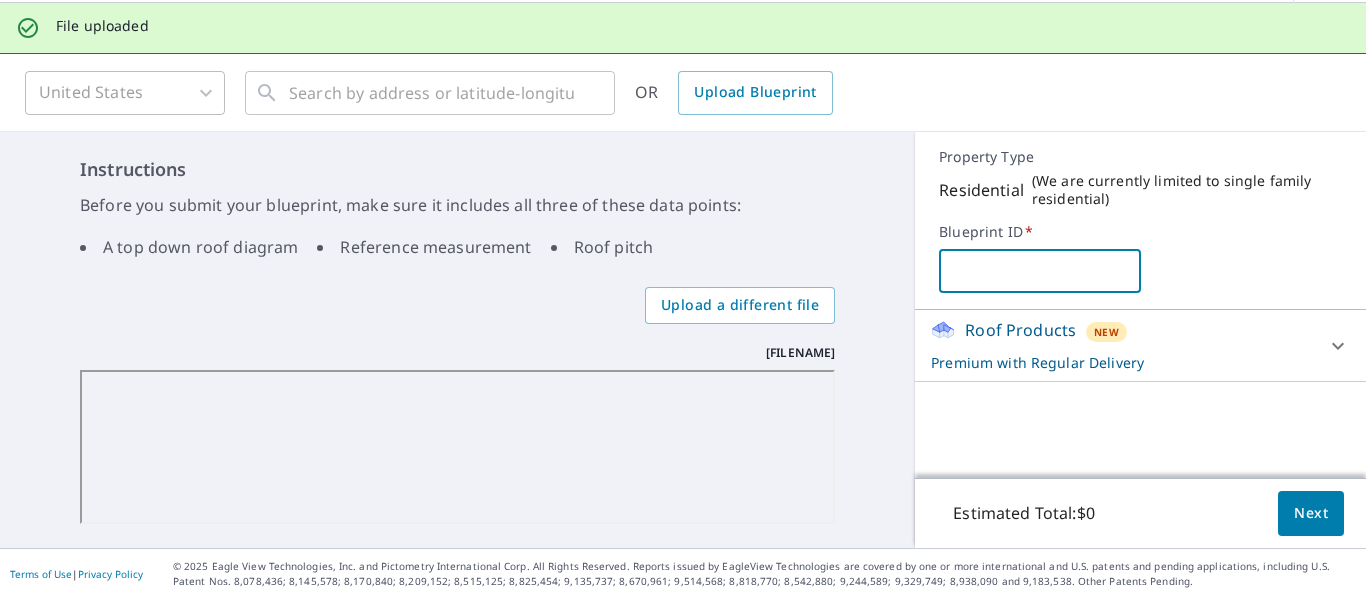 click at bounding box center (1039, 271) 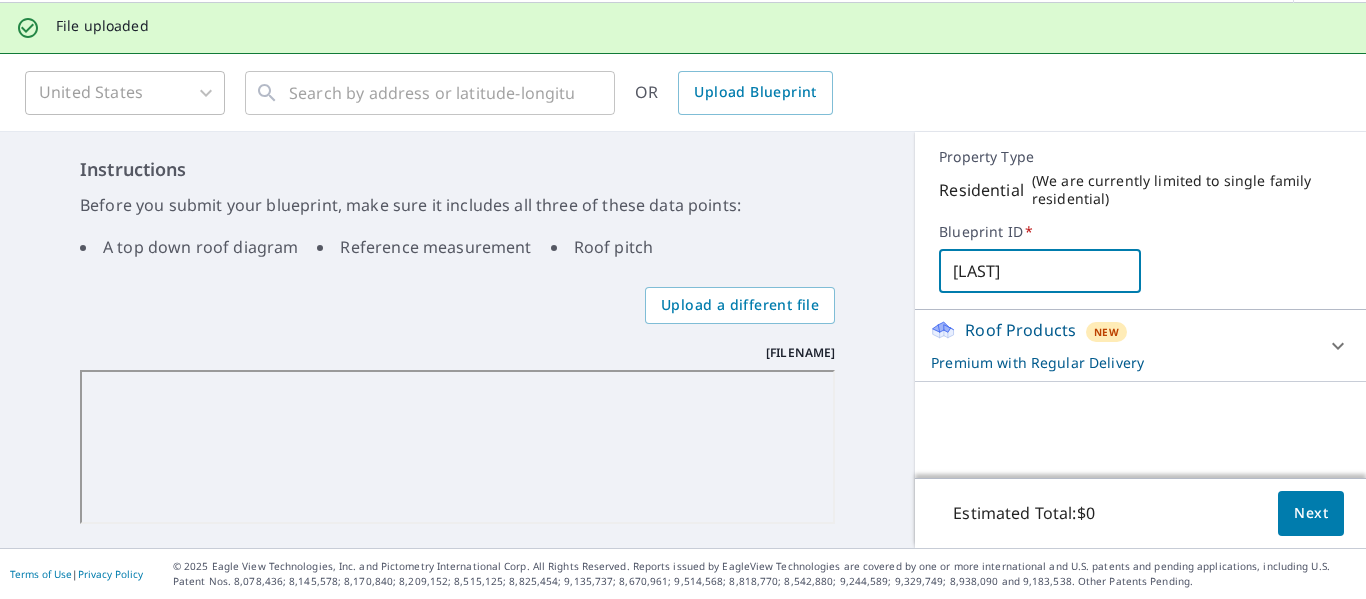 click 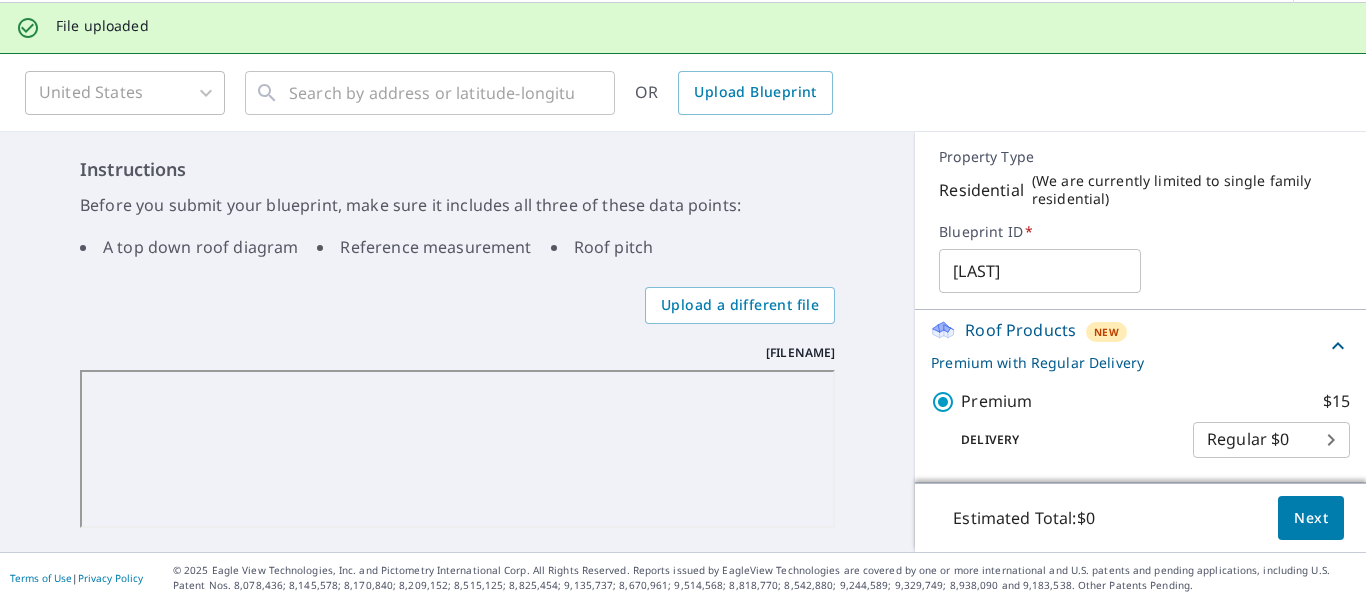 click on "Estimated Total:  $0 Next" at bounding box center [1140, 518] 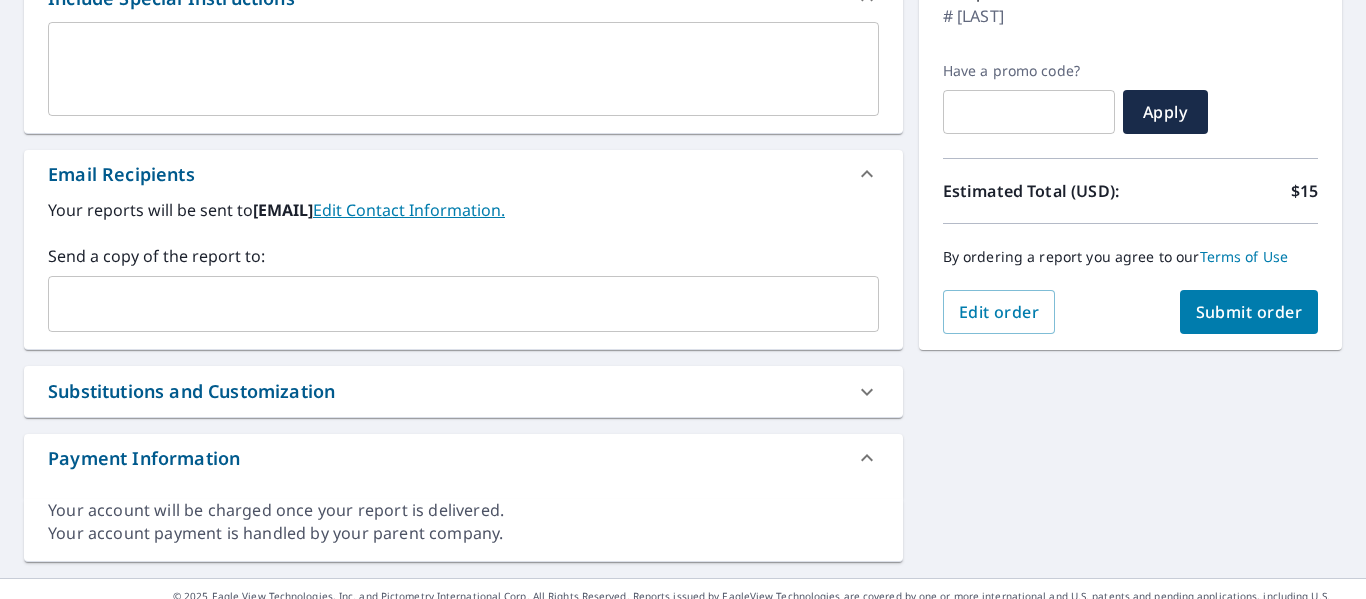 scroll, scrollTop: 400, scrollLeft: 0, axis: vertical 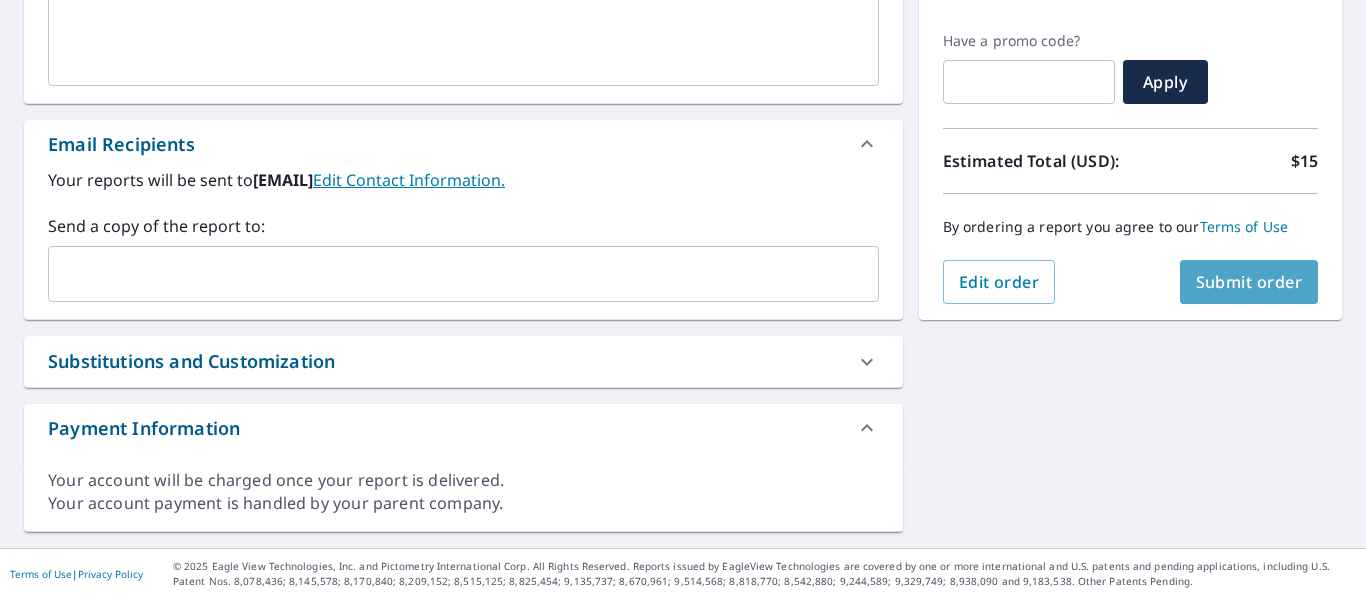 click on "Submit order" at bounding box center (1249, 282) 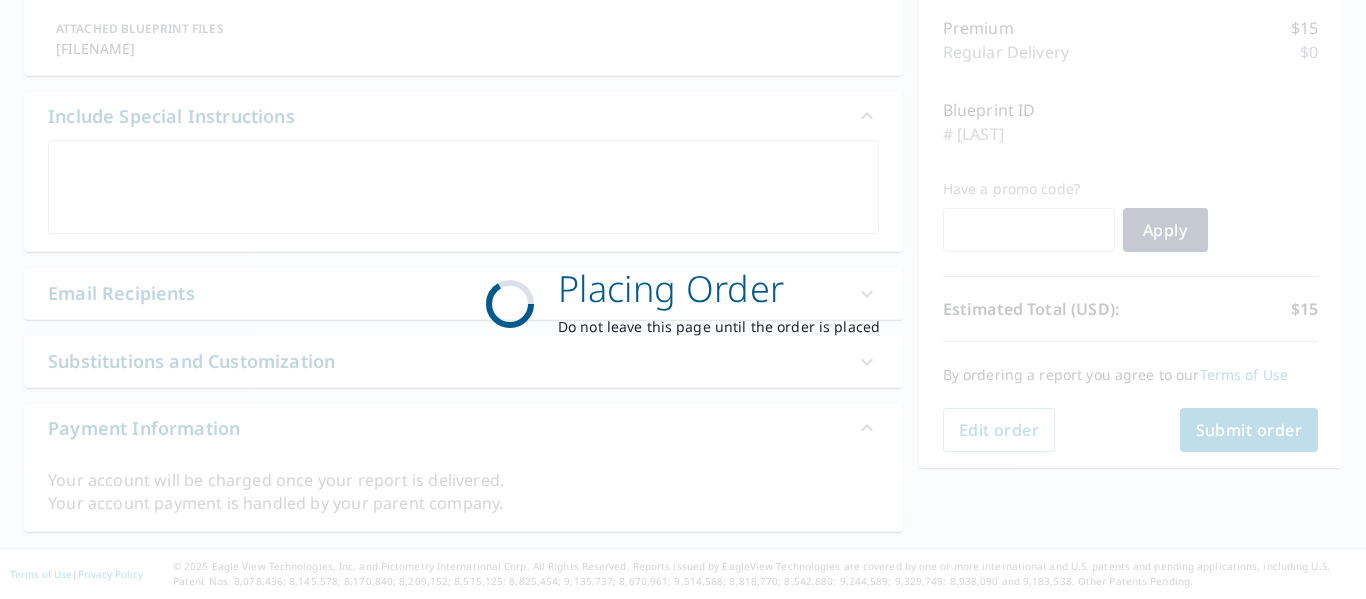 scroll, scrollTop: 252, scrollLeft: 0, axis: vertical 